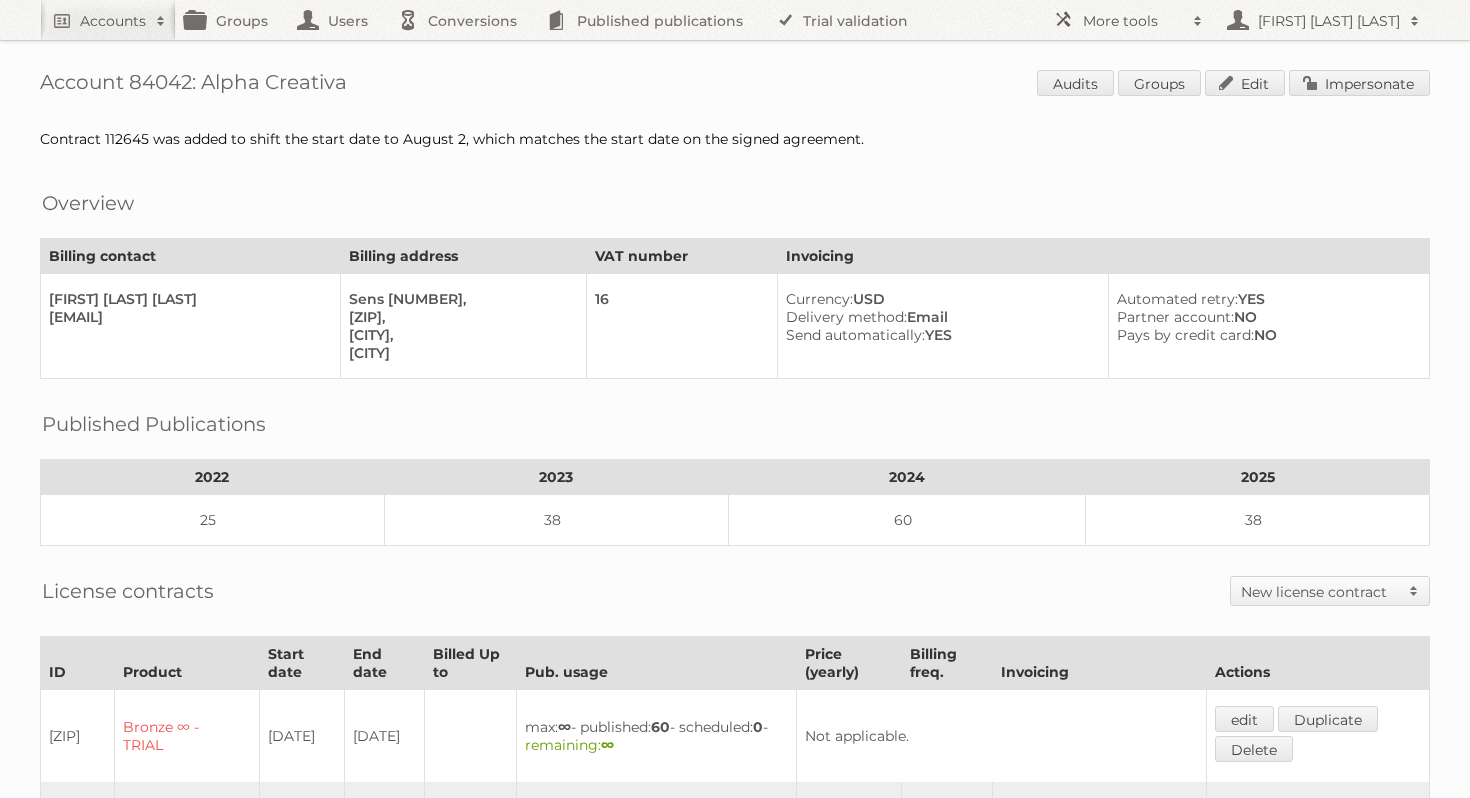 scroll, scrollTop: 0, scrollLeft: 0, axis: both 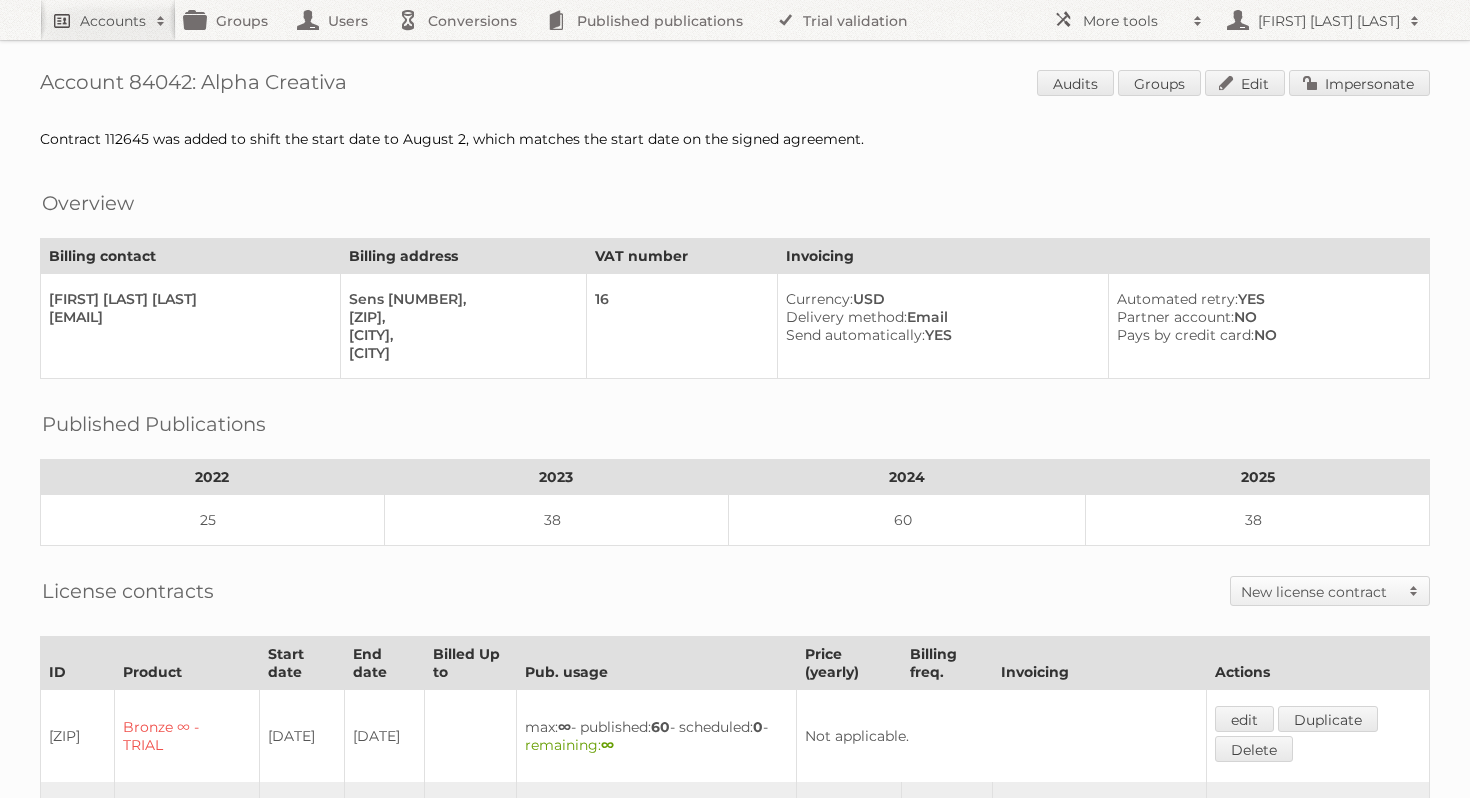 click on "Accounts" at bounding box center [113, 21] 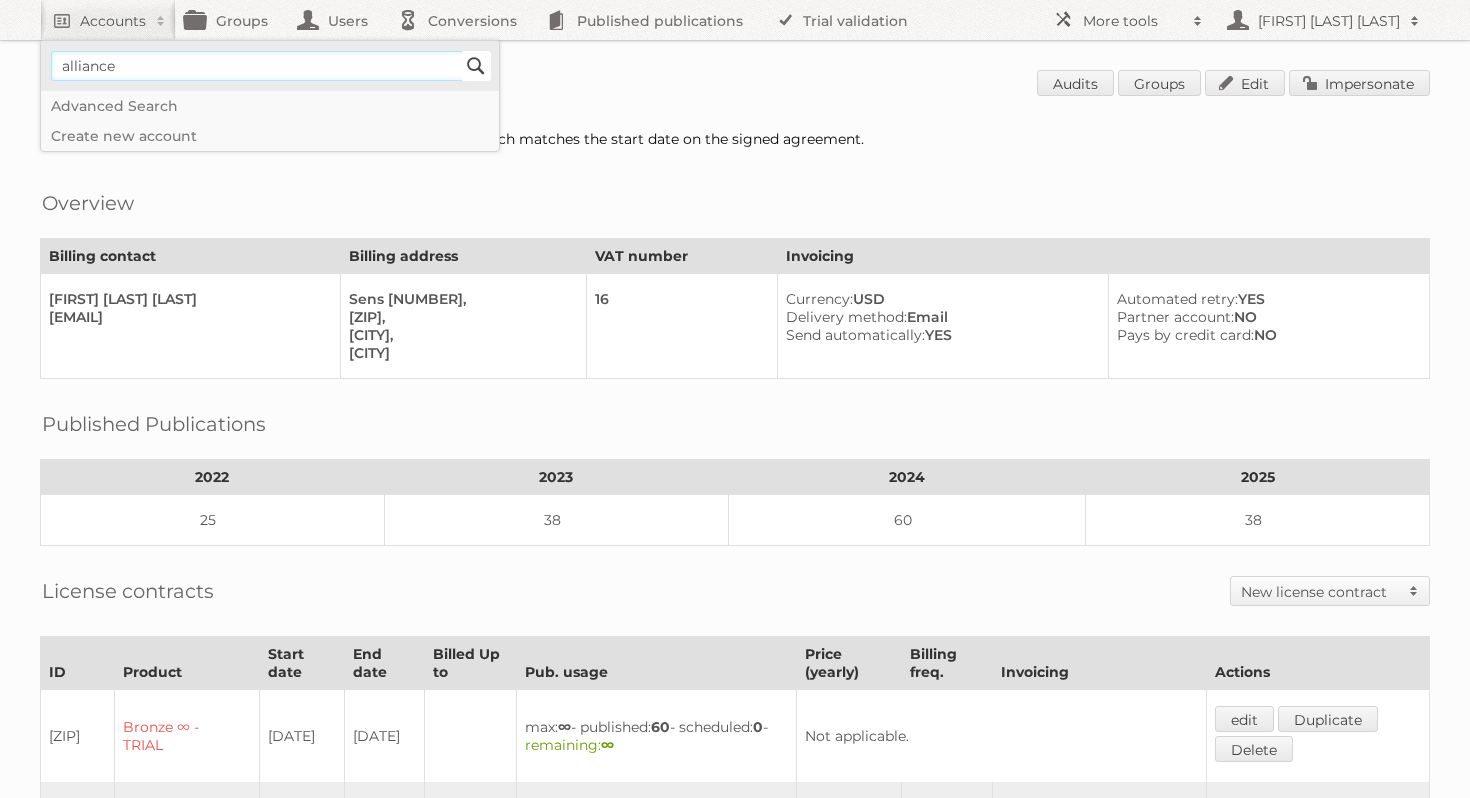 type on "alliance" 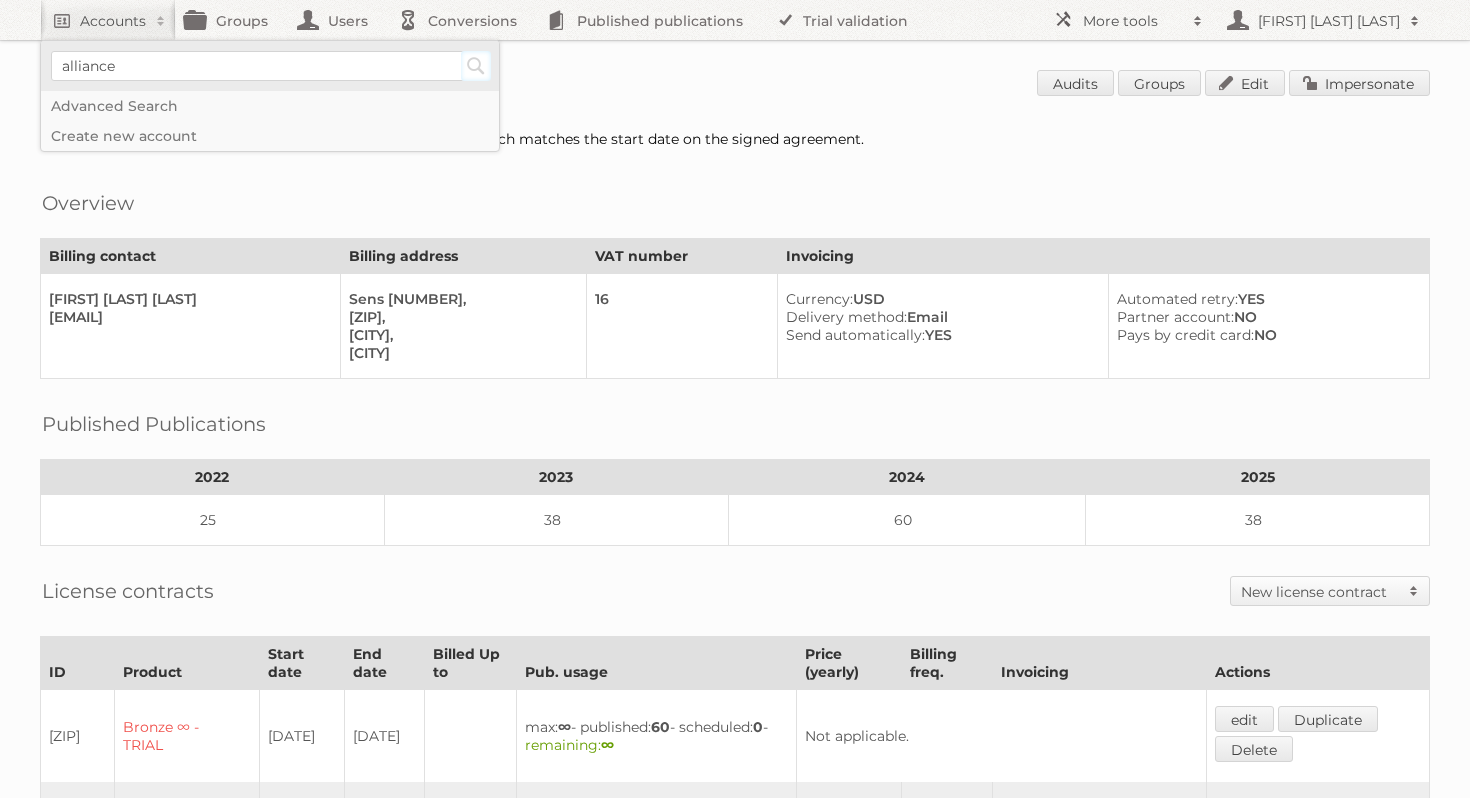 click on "Search" at bounding box center [476, 66] 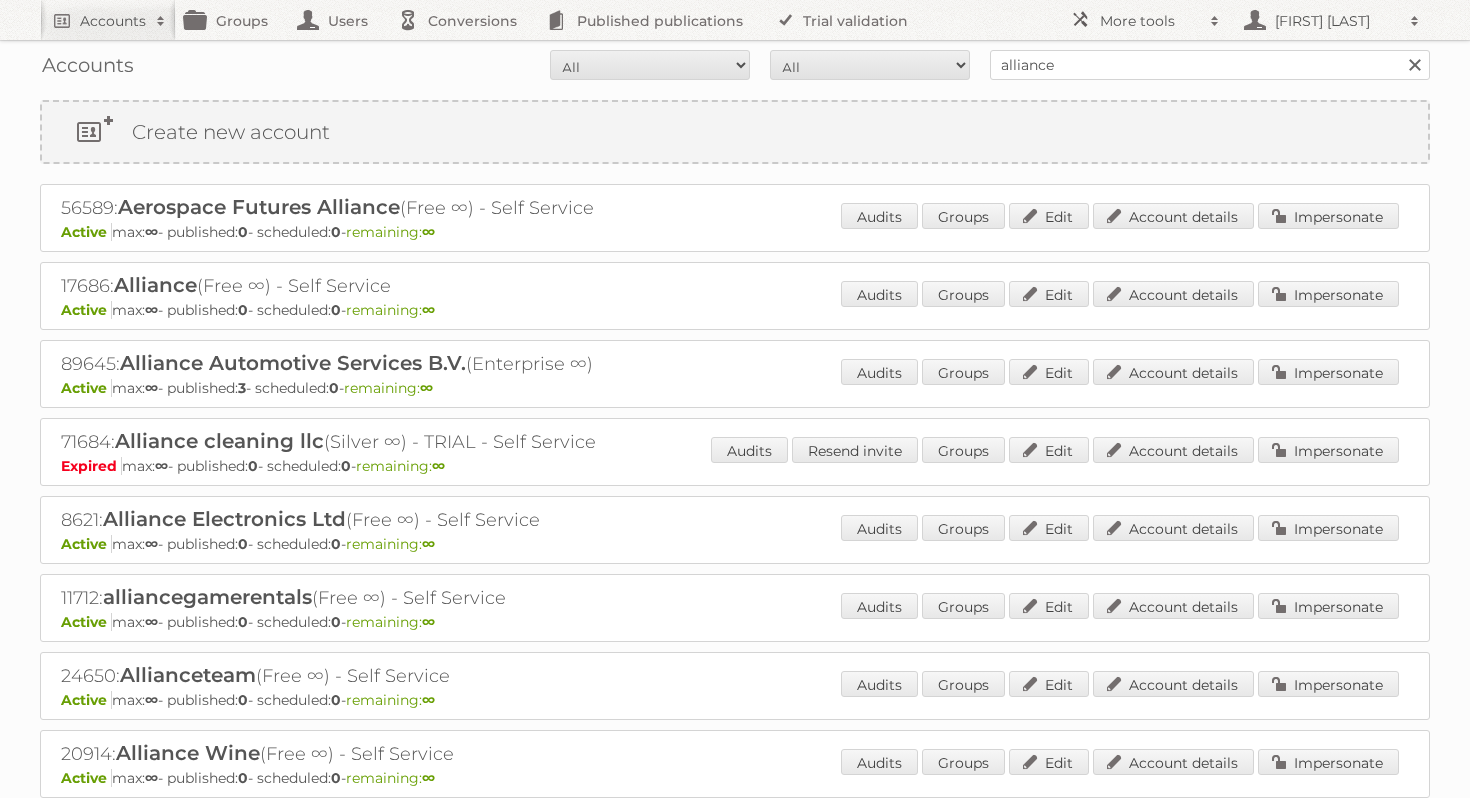 scroll, scrollTop: 0, scrollLeft: 0, axis: both 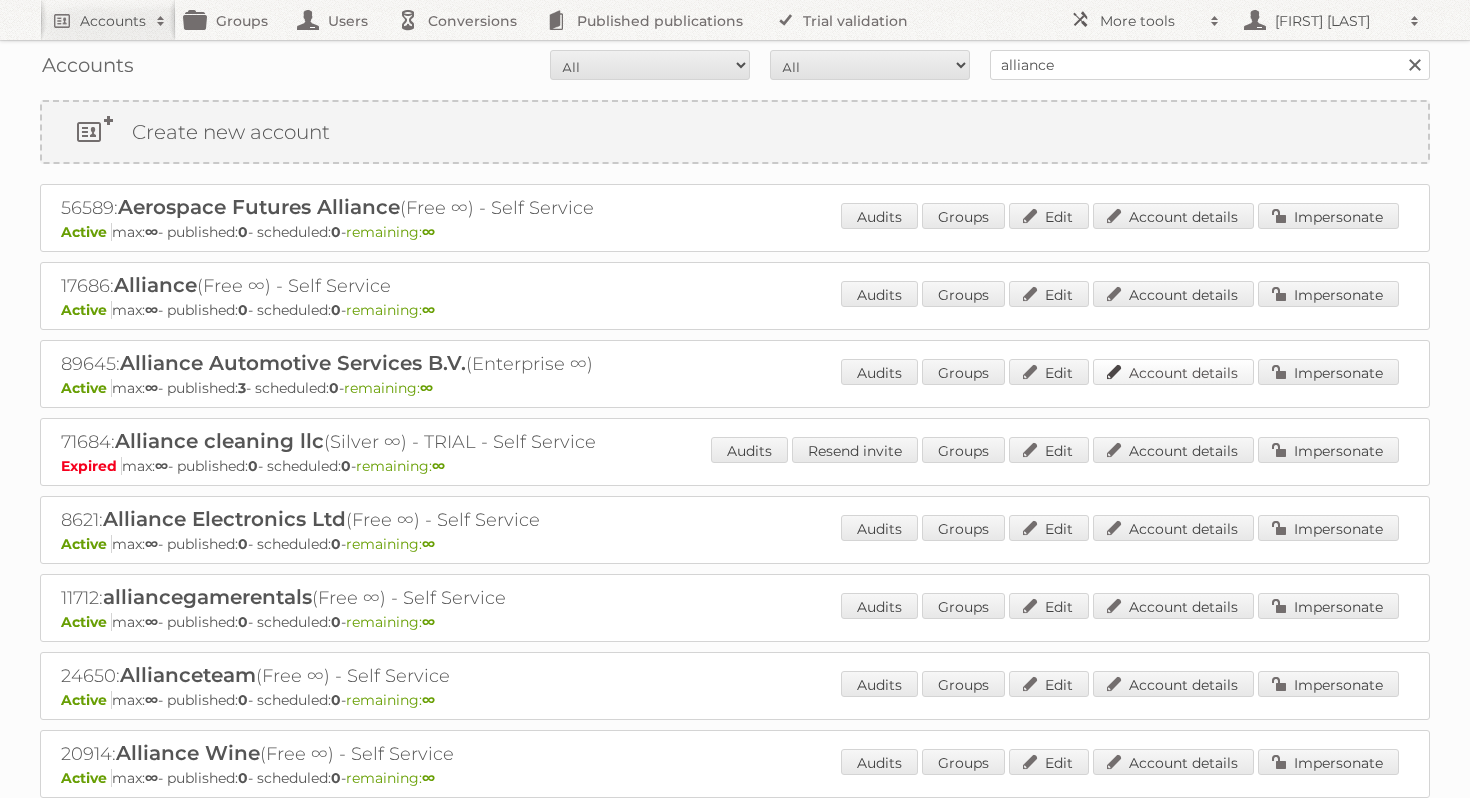 click on "Account details" at bounding box center (1173, 372) 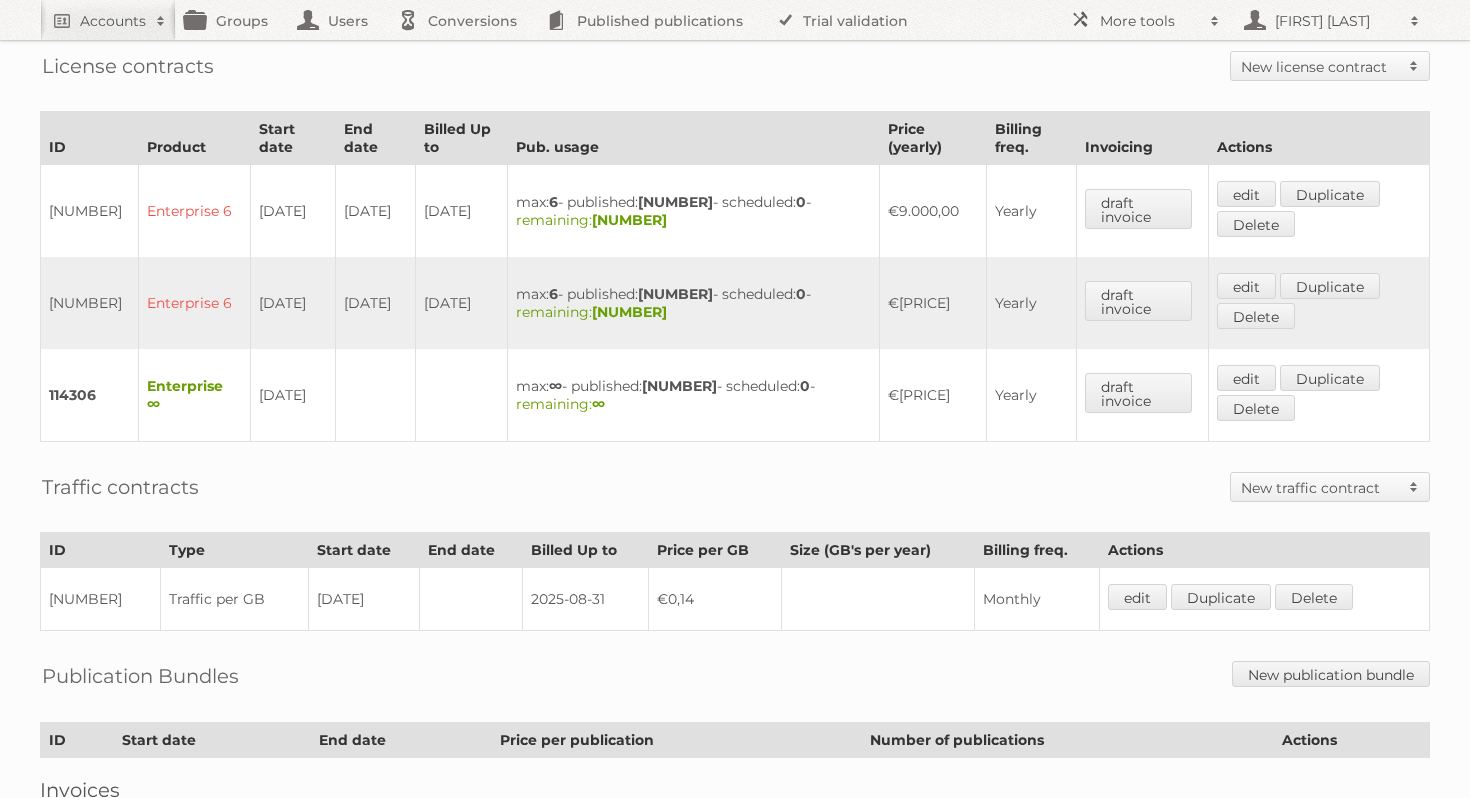 scroll, scrollTop: 614, scrollLeft: 0, axis: vertical 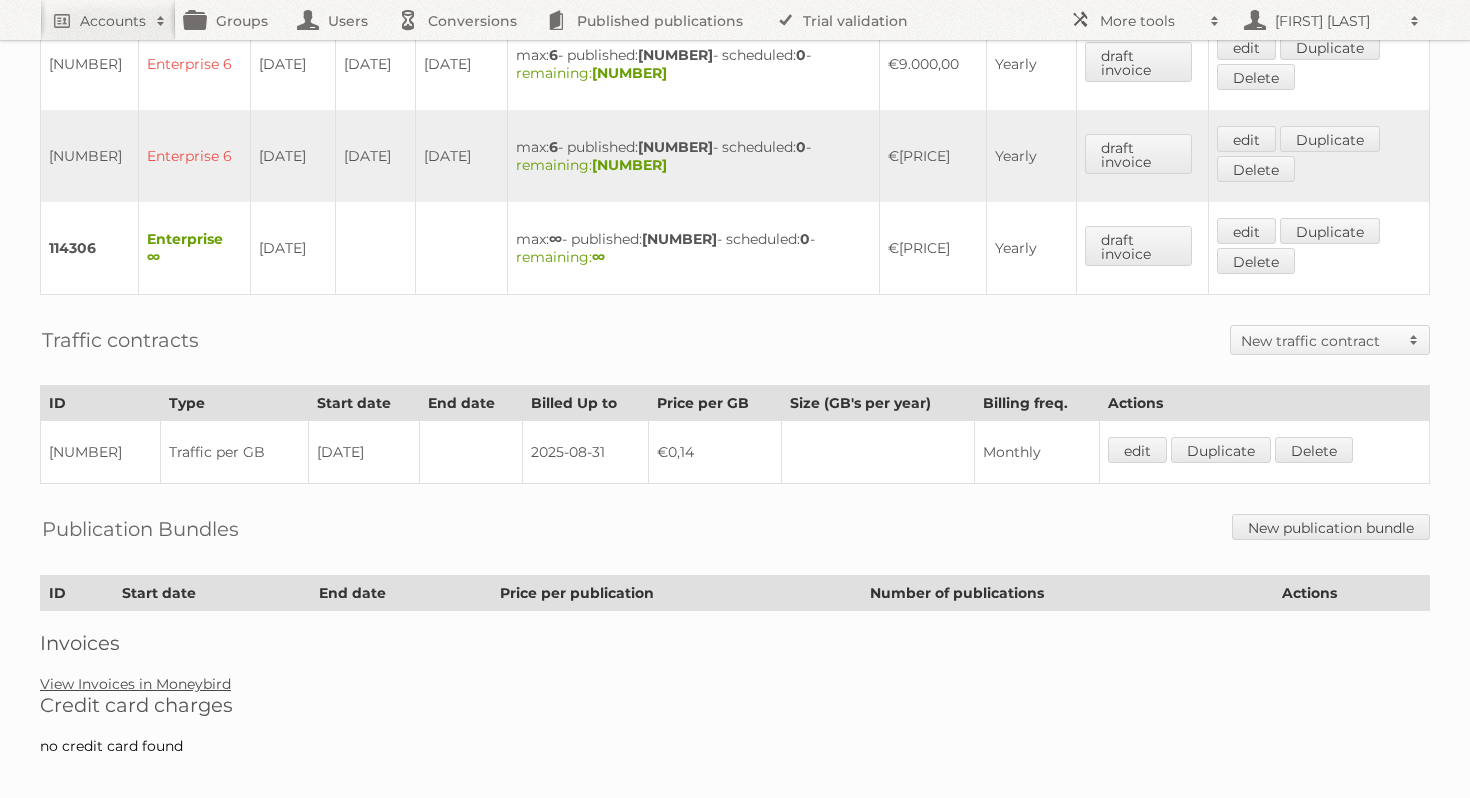 click on "View Invoices in Moneybird" at bounding box center [135, 684] 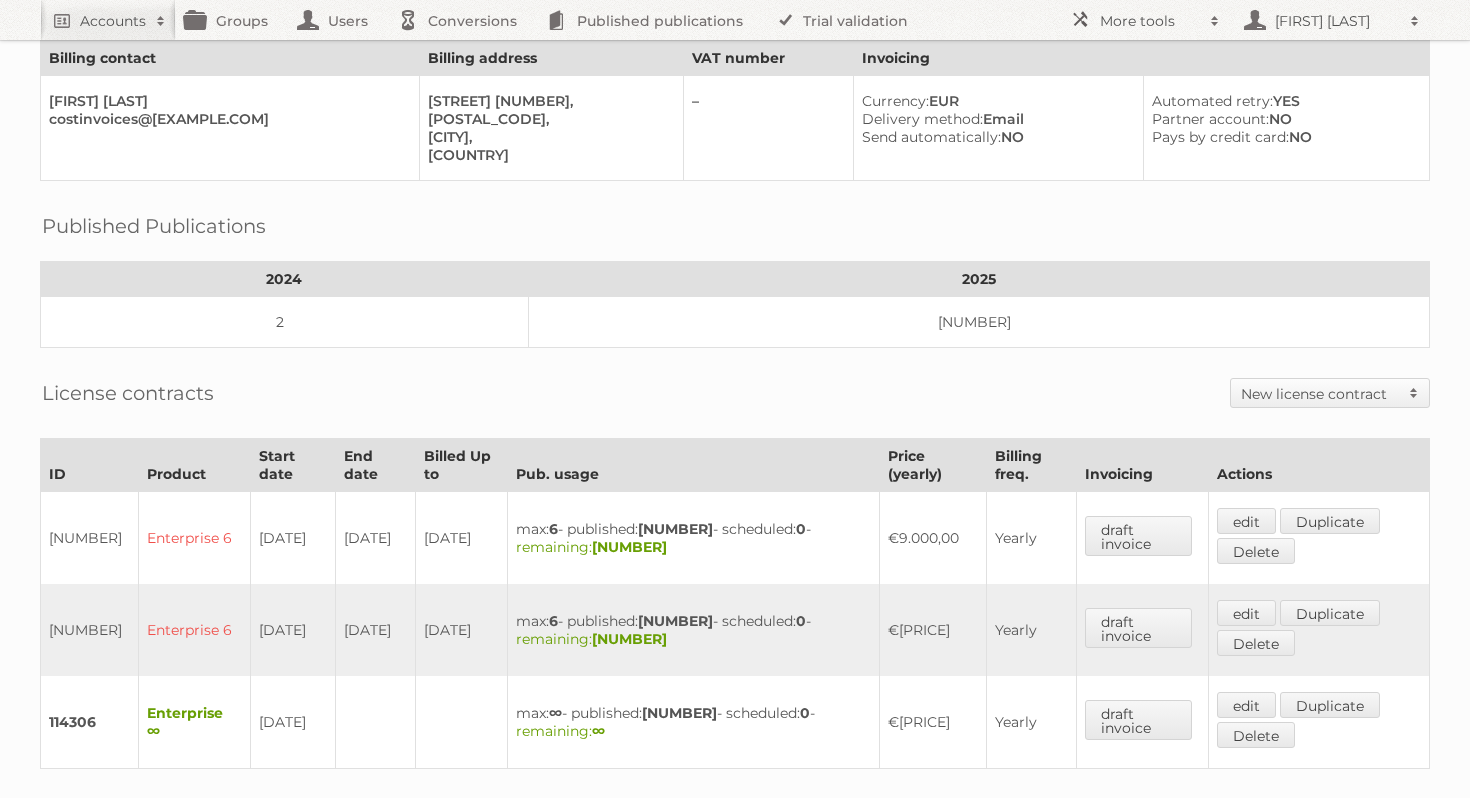 scroll, scrollTop: 0, scrollLeft: 0, axis: both 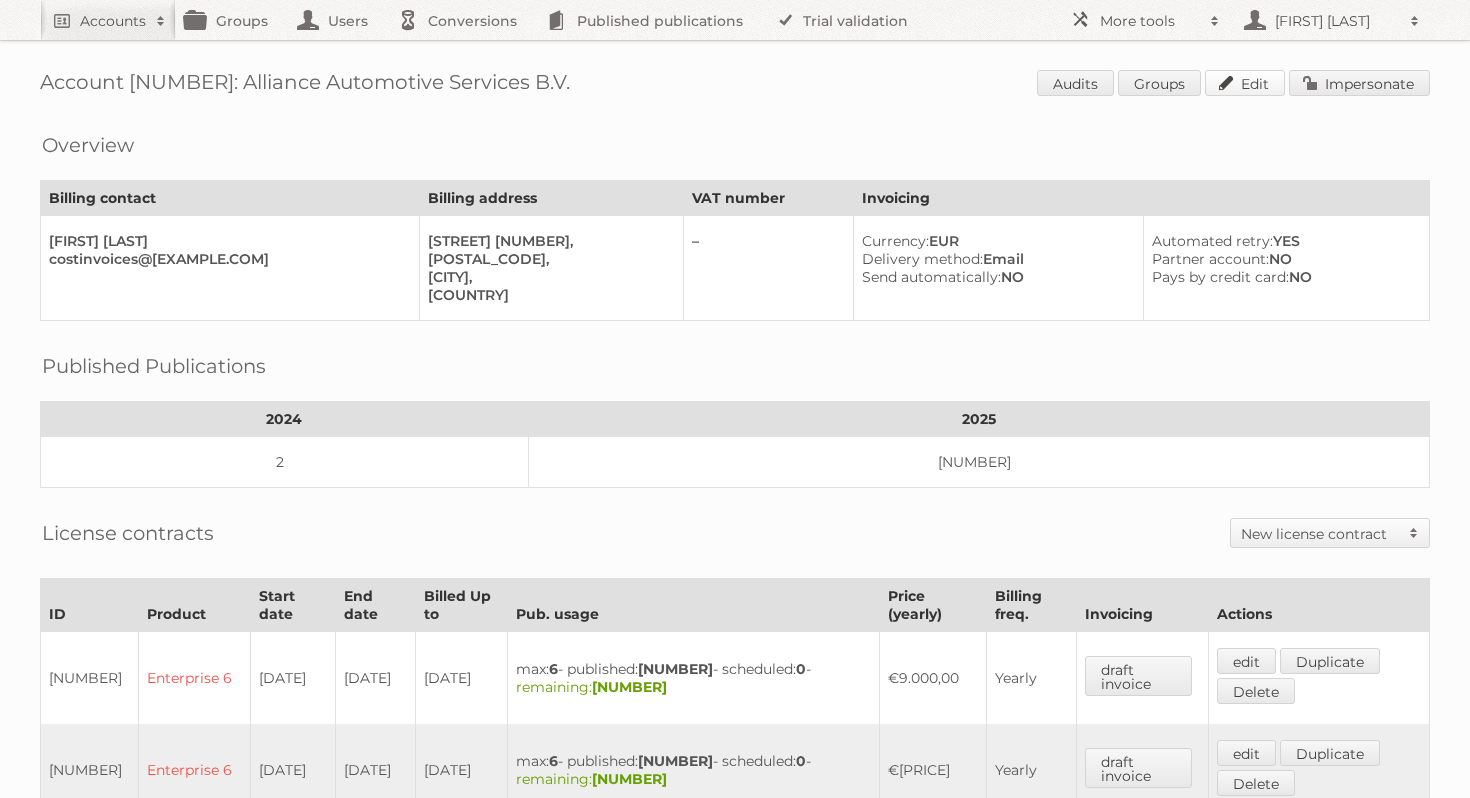 click on "Edit" at bounding box center [1245, 83] 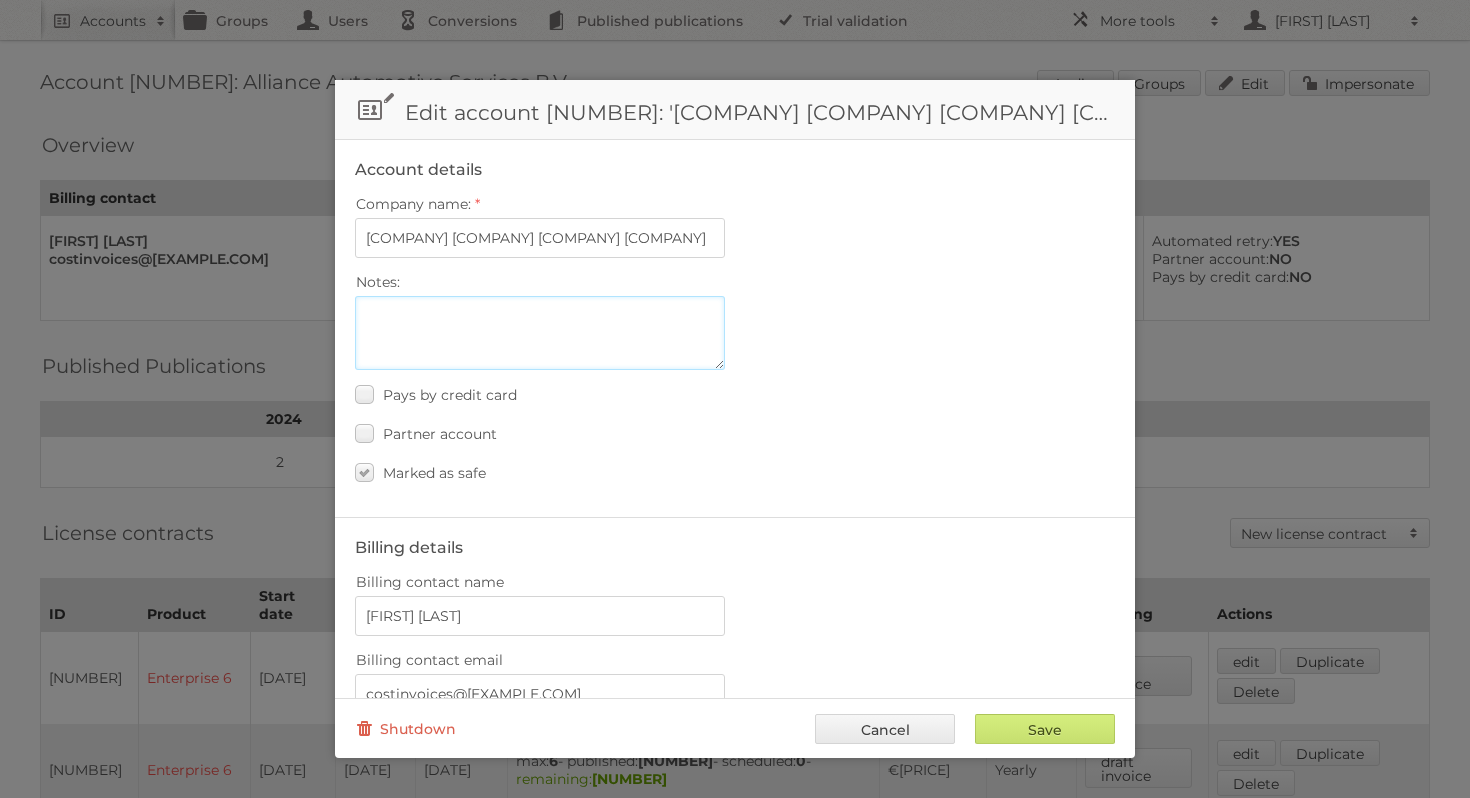 click on "Notes:" at bounding box center (540, 333) 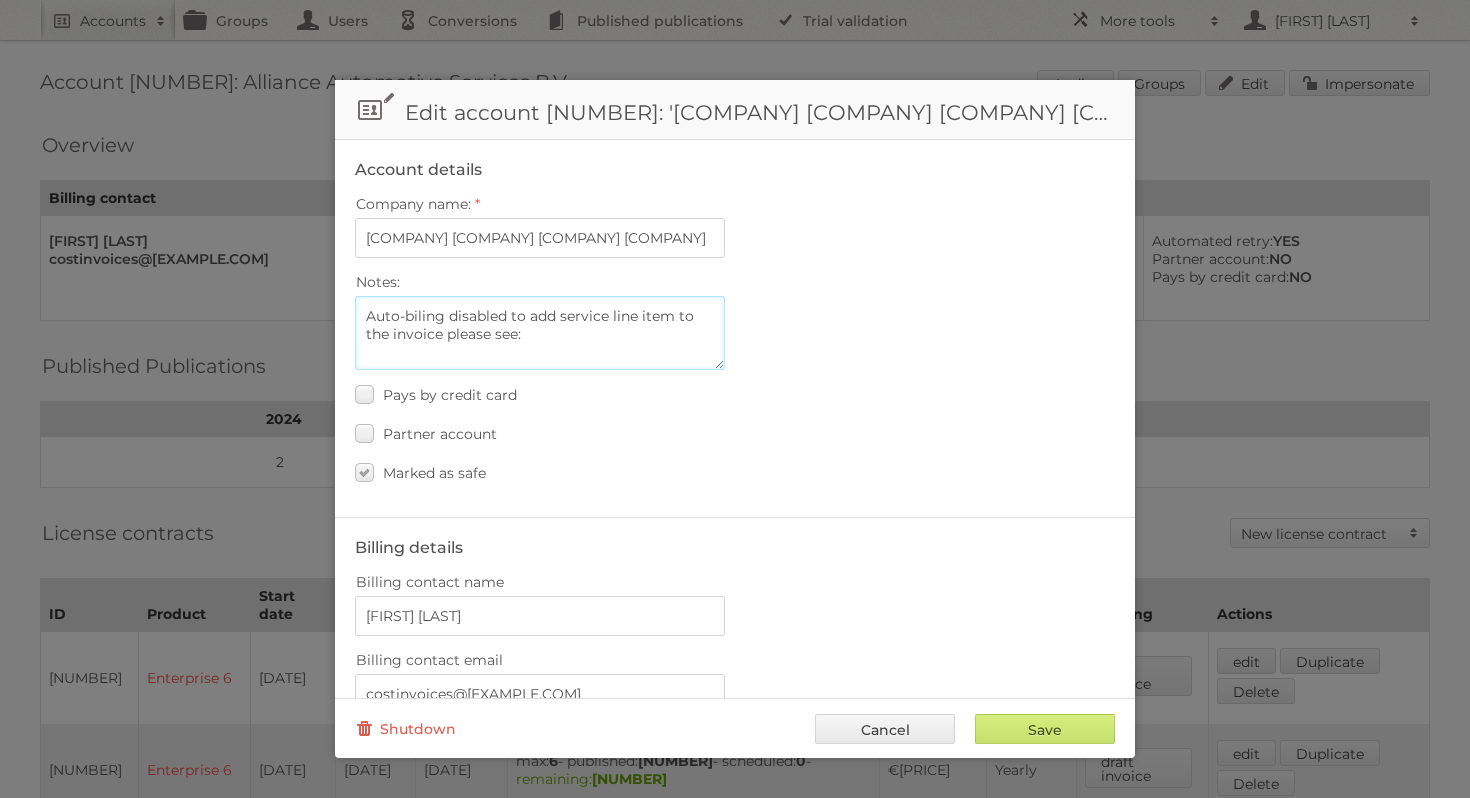 paste on "https://app.asana.com/1/11178336824504/project/1207112987210212/task/1210388339257001?focus=true" 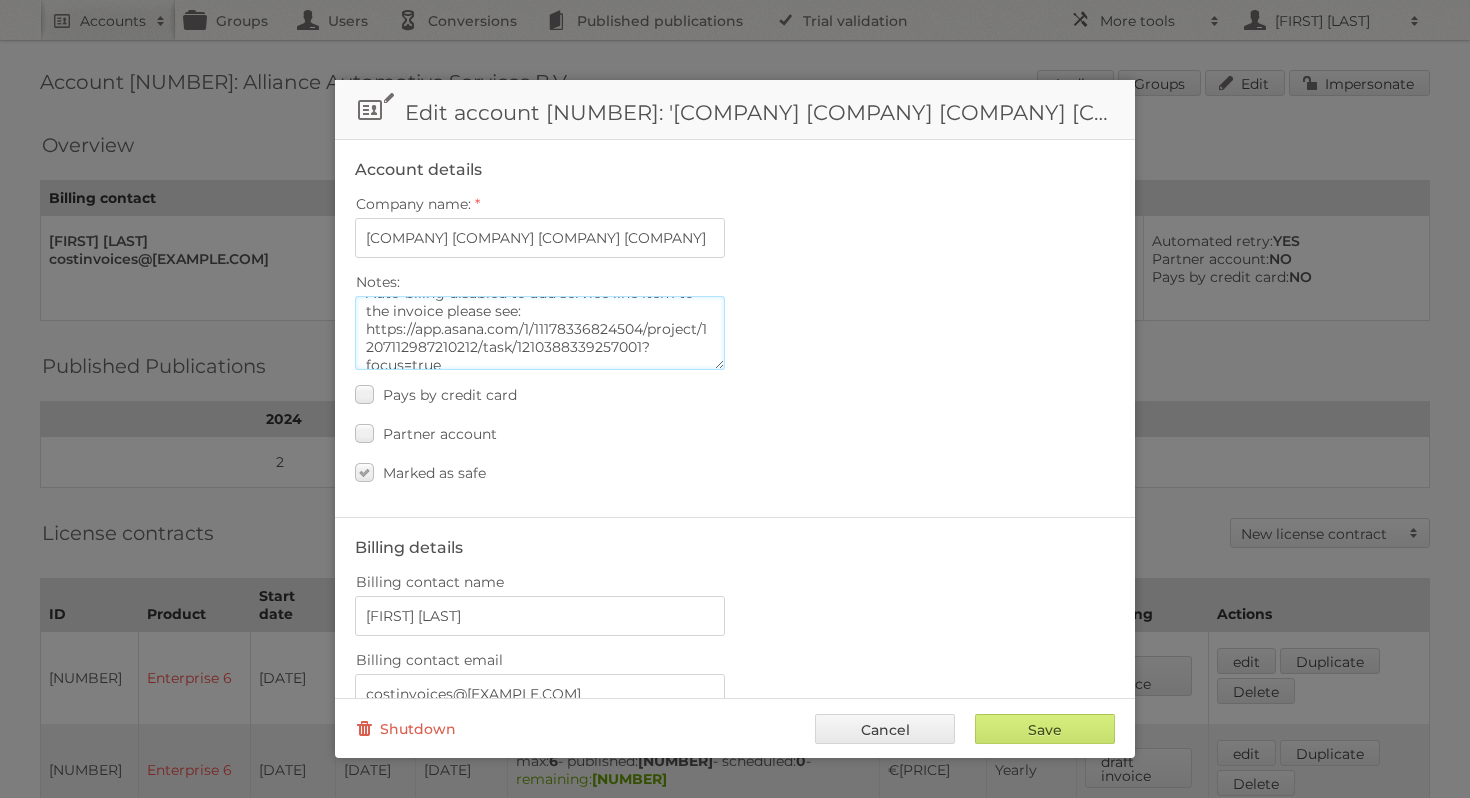 scroll, scrollTop: 0, scrollLeft: 0, axis: both 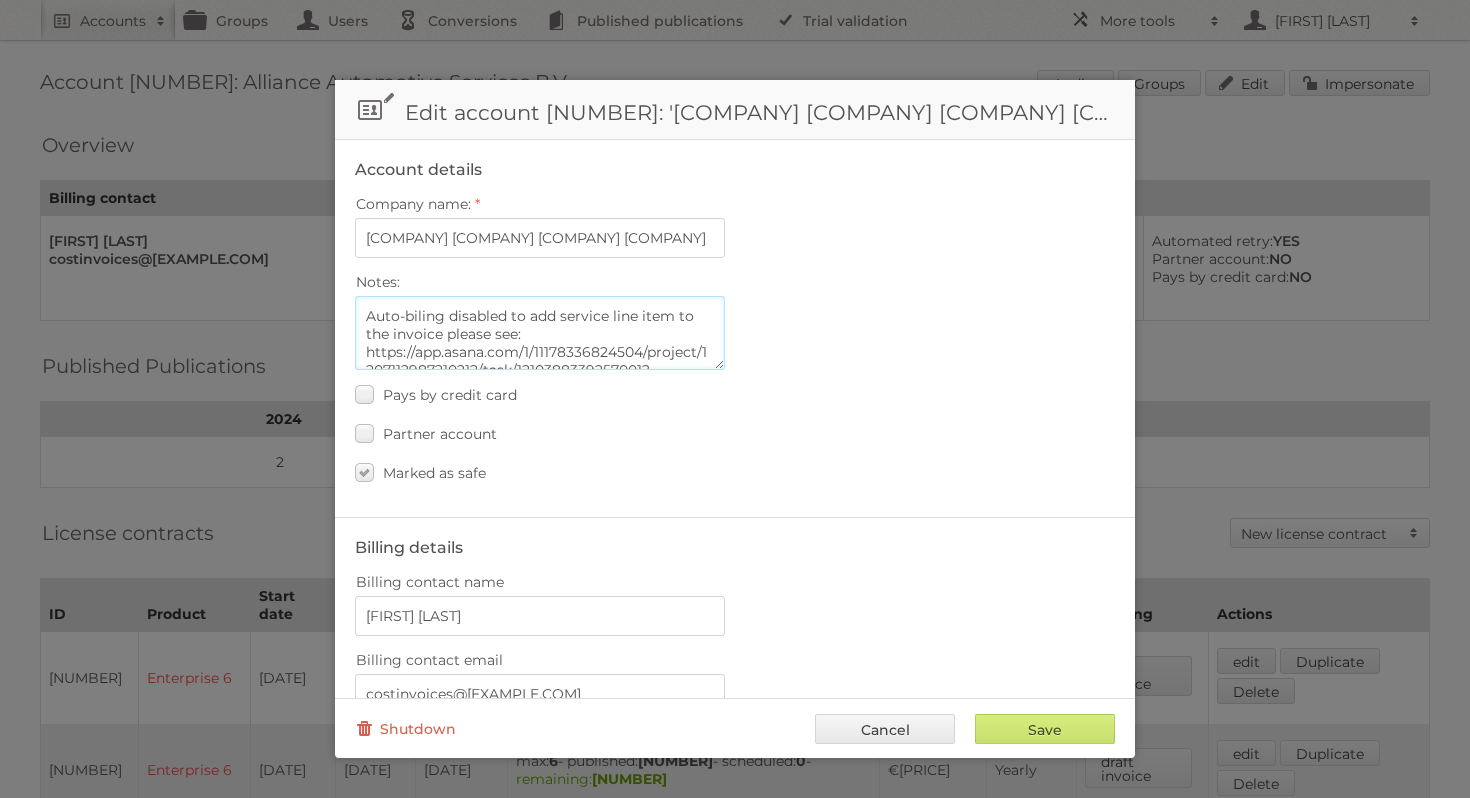 click on "Auto-biling disabled to add service line item to the invoice please see: https://app.asana.com/1/11178336824504/project/1207112987210212/task/1210388339257001?focus=true" at bounding box center (540, 333) 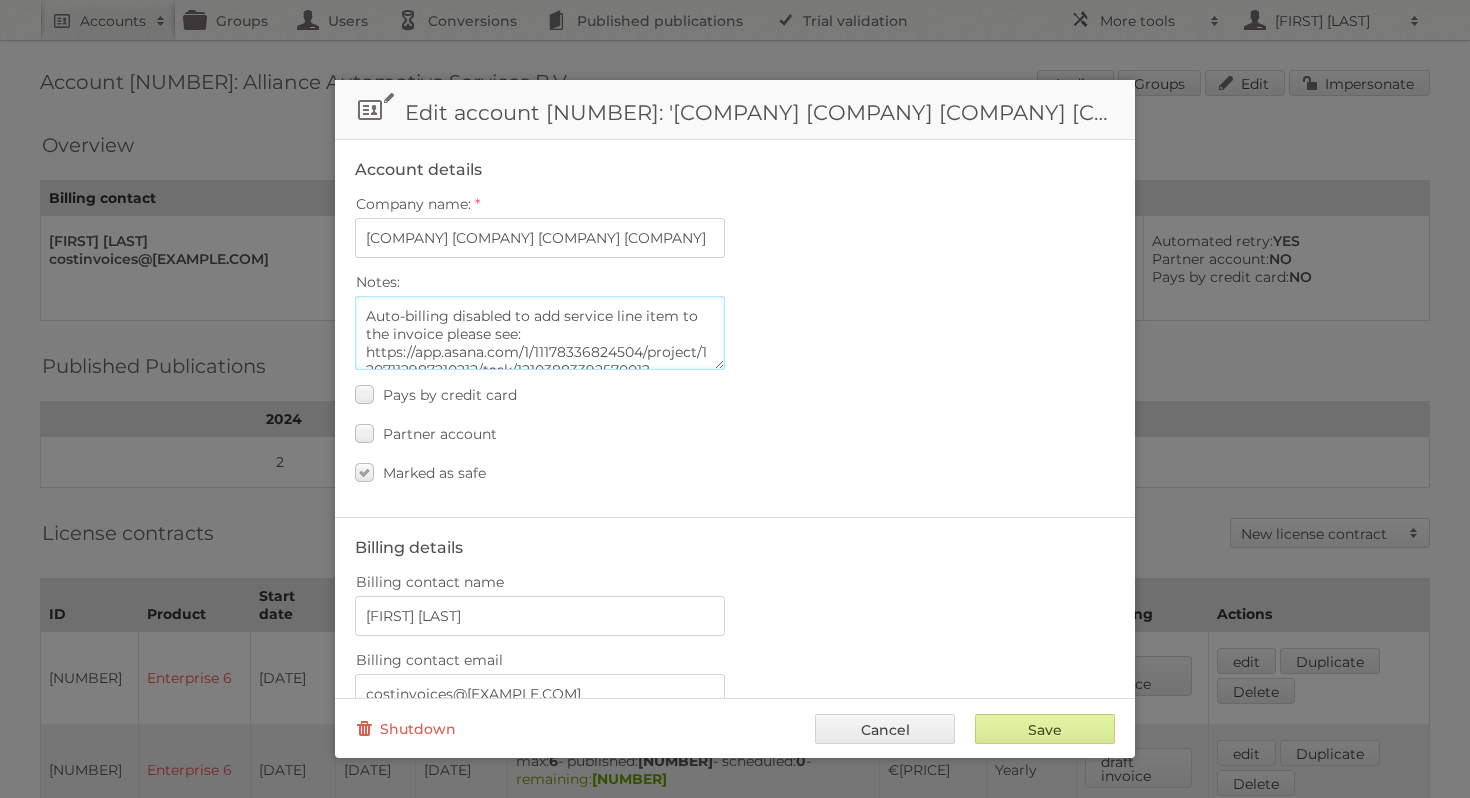 type on "Auto-billing disabled to add service line item to the invoice please see: https://app.asana.com/1/11178336824504/project/1207112987210212/task/1210388339257001?focus=true" 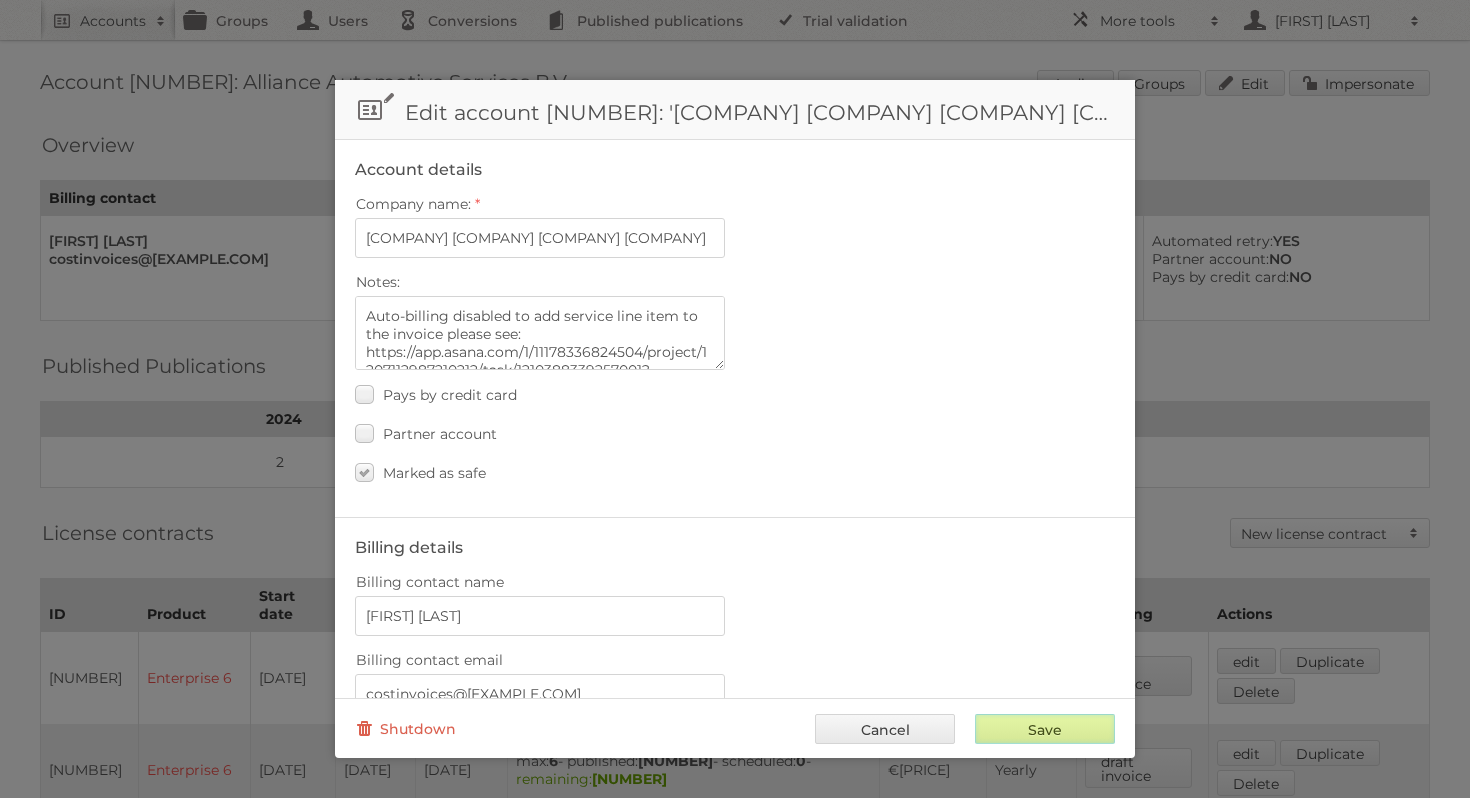 click on "Save" at bounding box center [1045, 729] 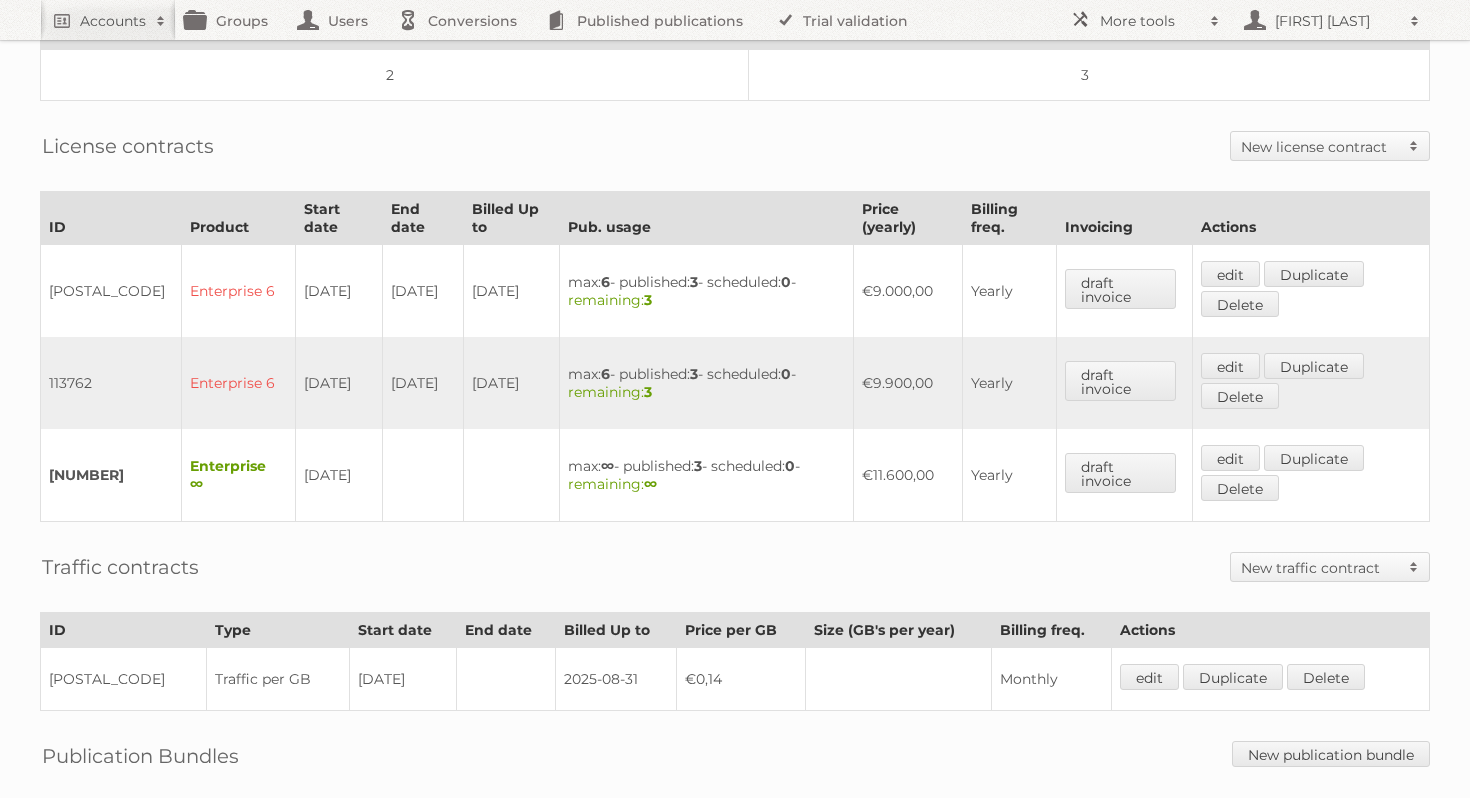 scroll, scrollTop: 437, scrollLeft: 0, axis: vertical 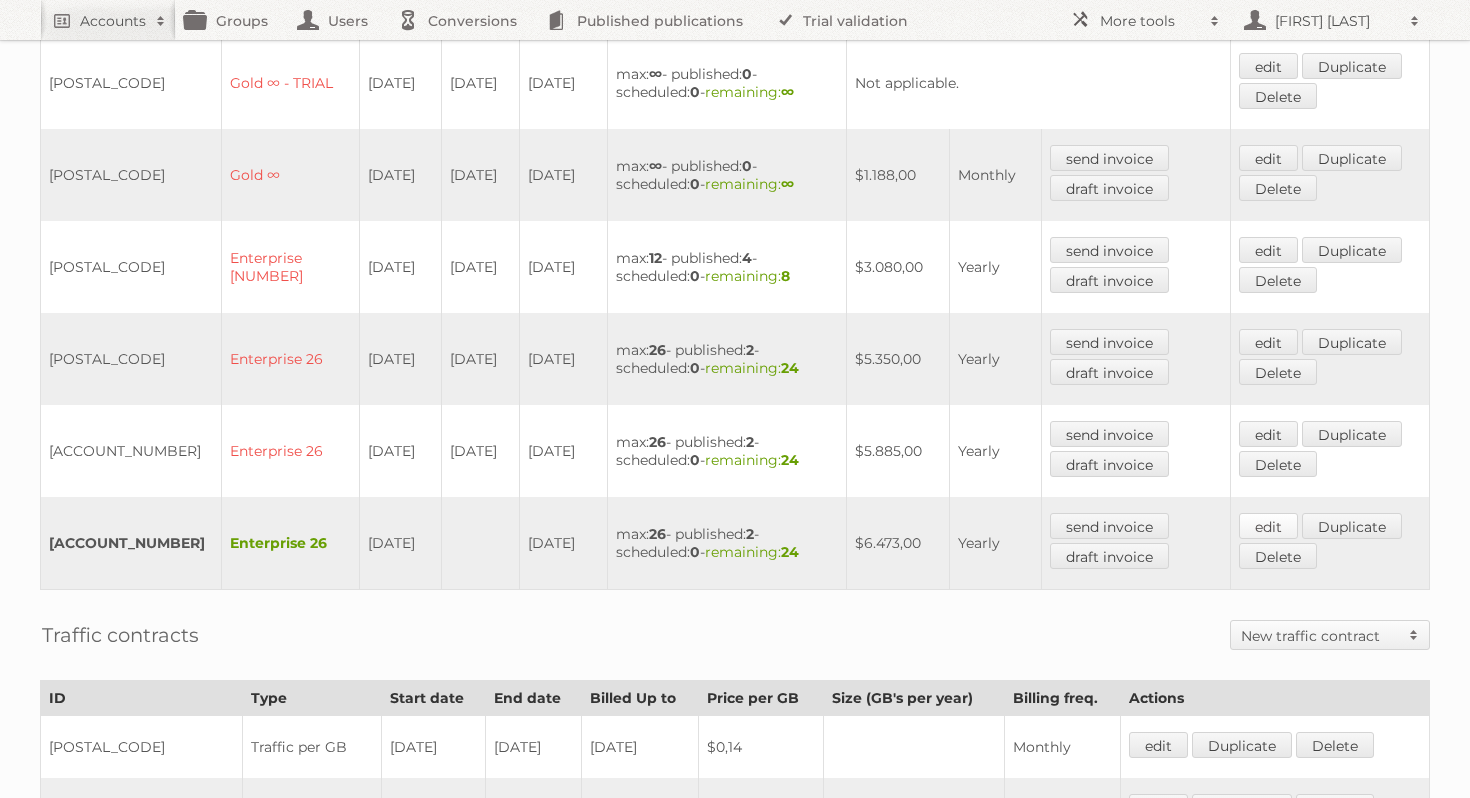 click on "edit" at bounding box center (1268, 526) 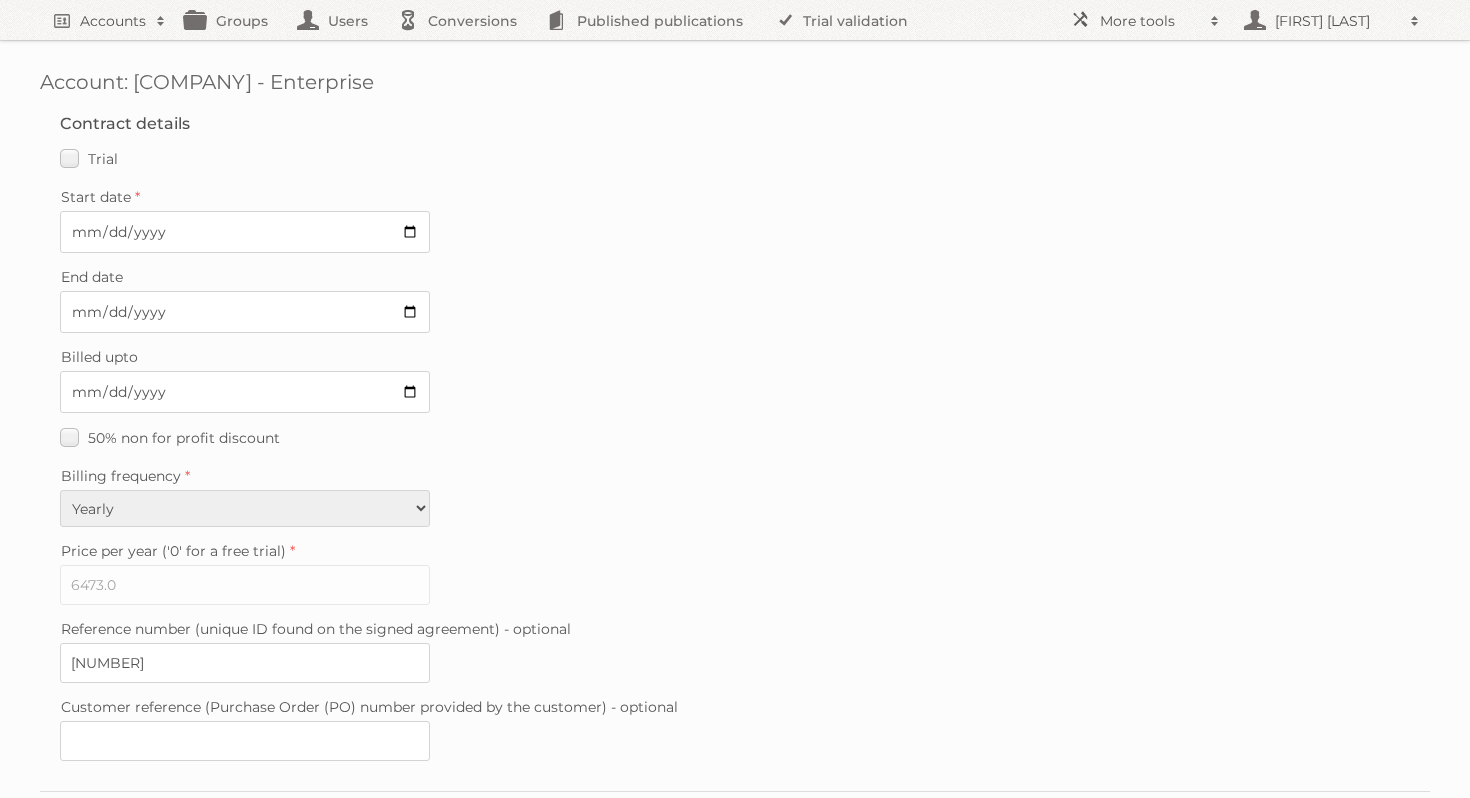 scroll, scrollTop: 0, scrollLeft: 0, axis: both 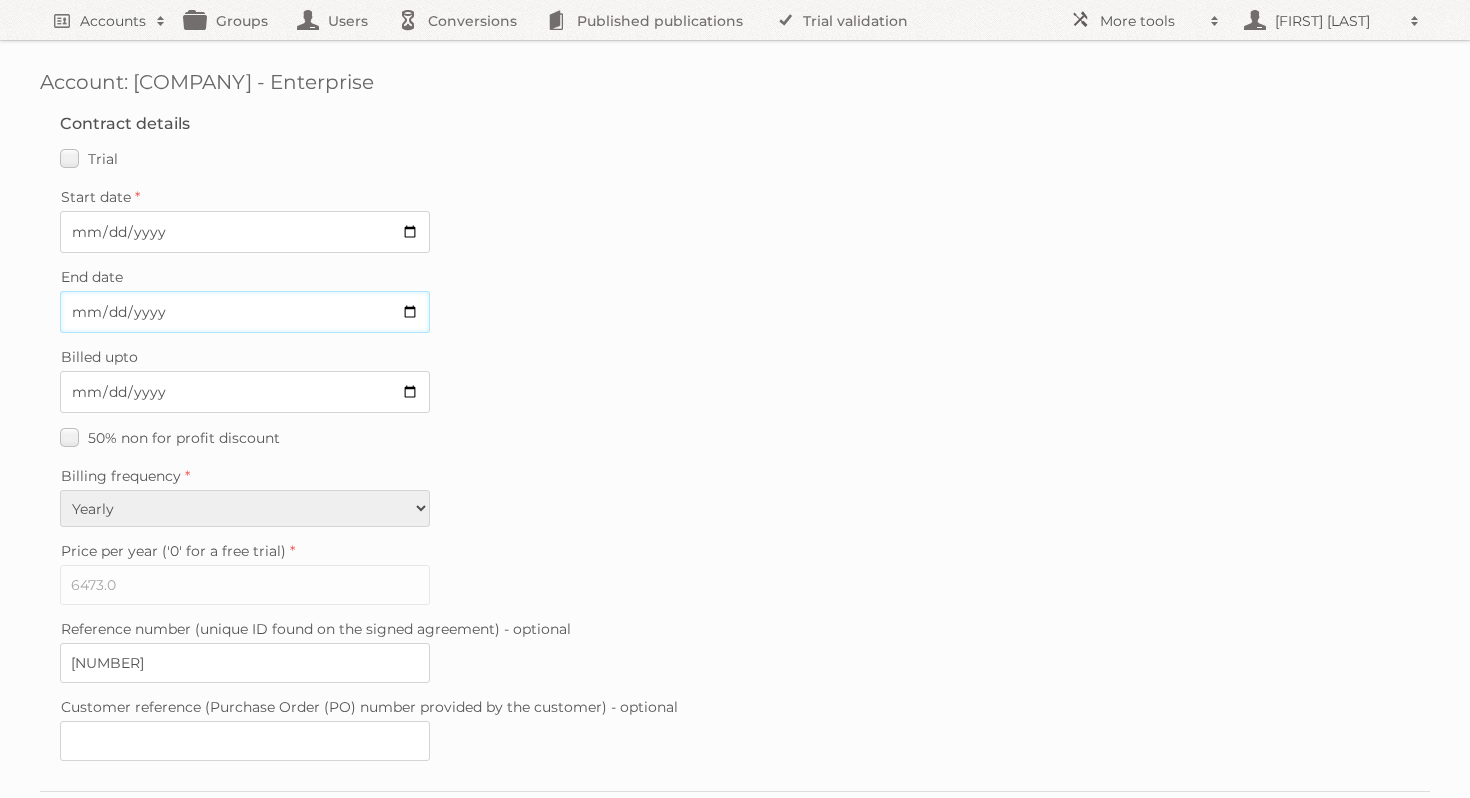 click on "End date" at bounding box center (245, 312) 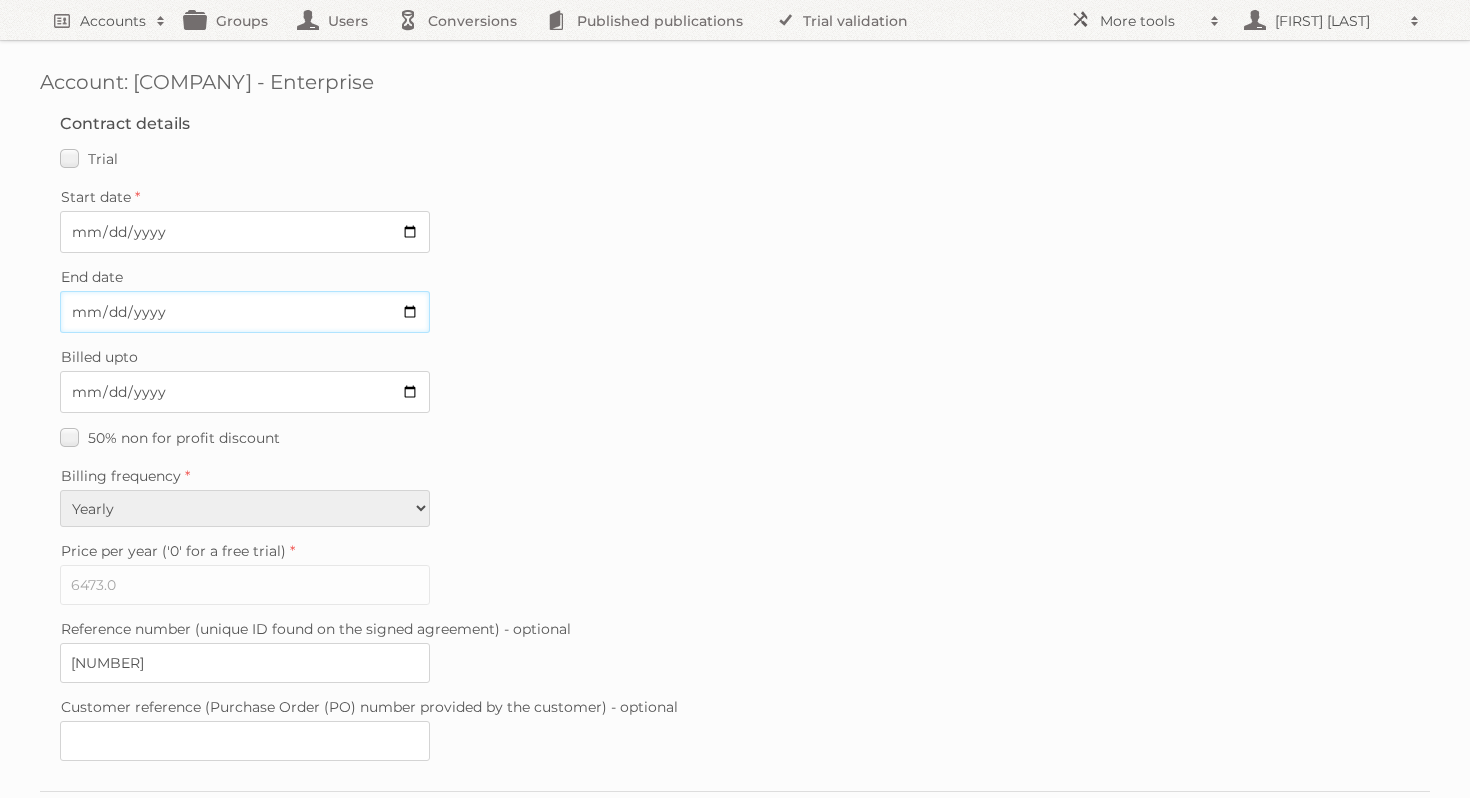 type on "2026-03-29" 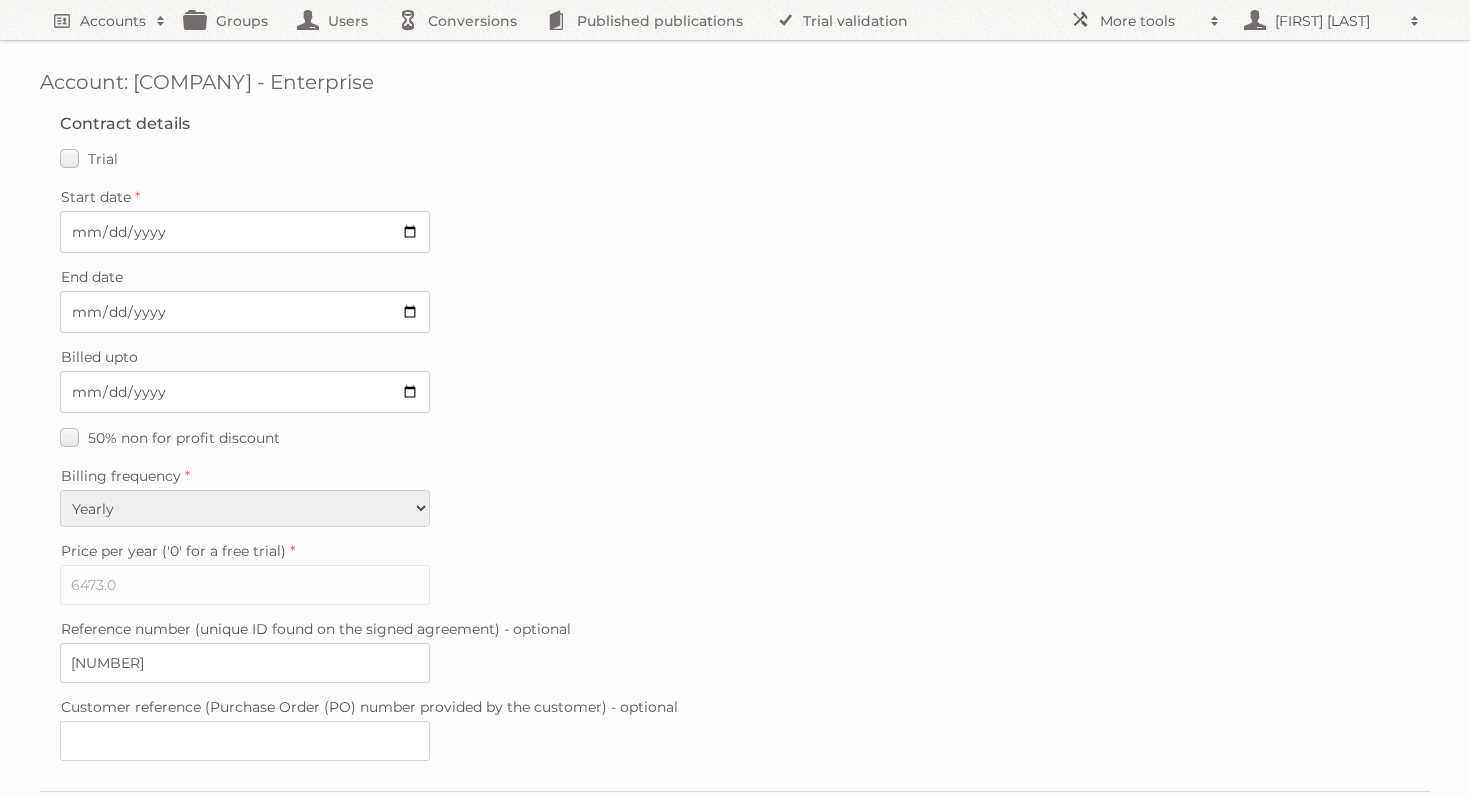 click on "Contract details
Trial
Verified trial
Start date 2025-03-30
End date 2026-03-29
Billed upto 2026-03-29
50% non for profit discount
Billing frequency
Monthly
Quarterly
Yearly
Every 2 years
Price per year ('0' for a free trial) 6473.0
Reference number (unique ID found on the signed agreement) - optional 7291
Customer reference (Purchase Order (PO) number provided by the customer) - optional" at bounding box center [735, 442] 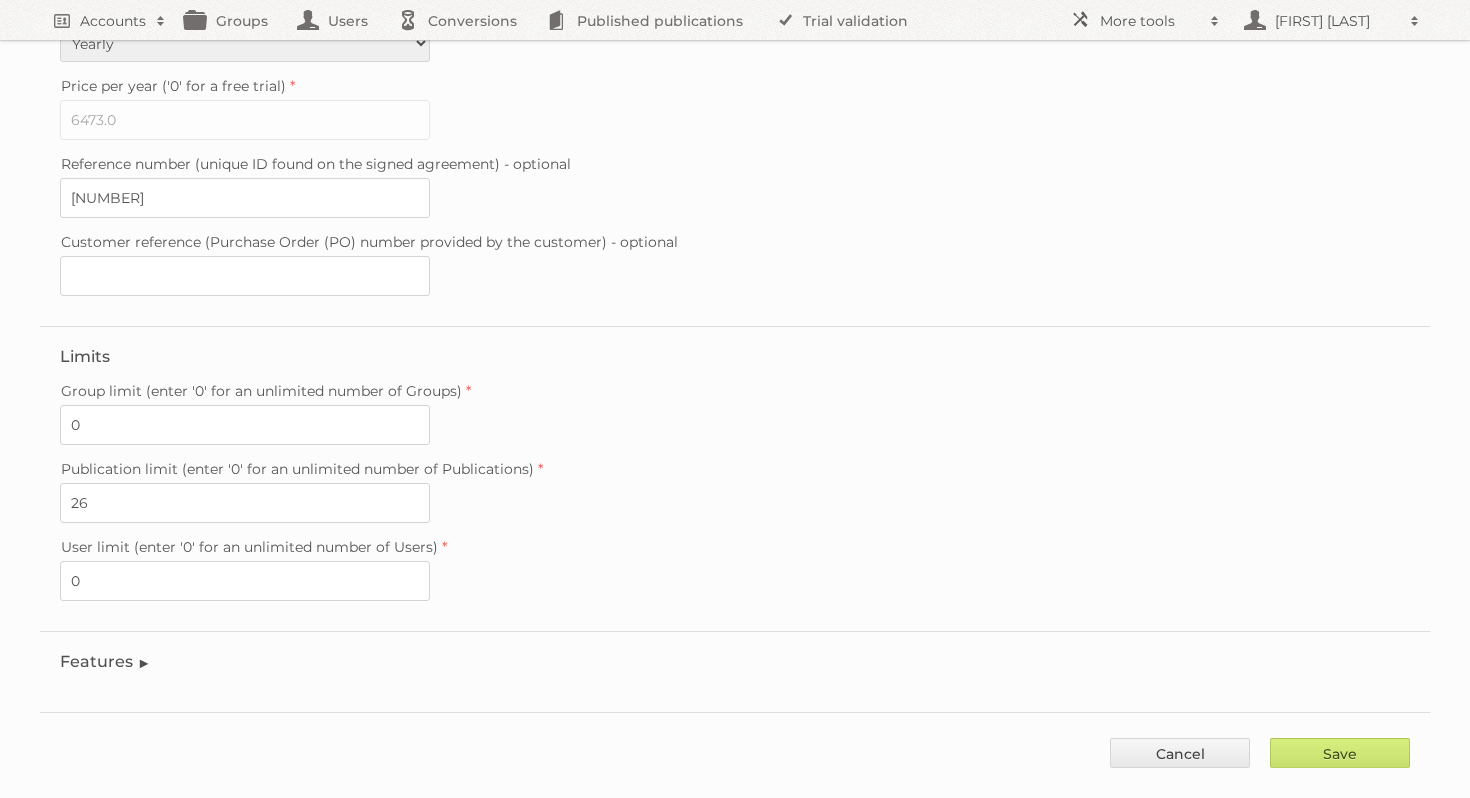 scroll, scrollTop: 480, scrollLeft: 0, axis: vertical 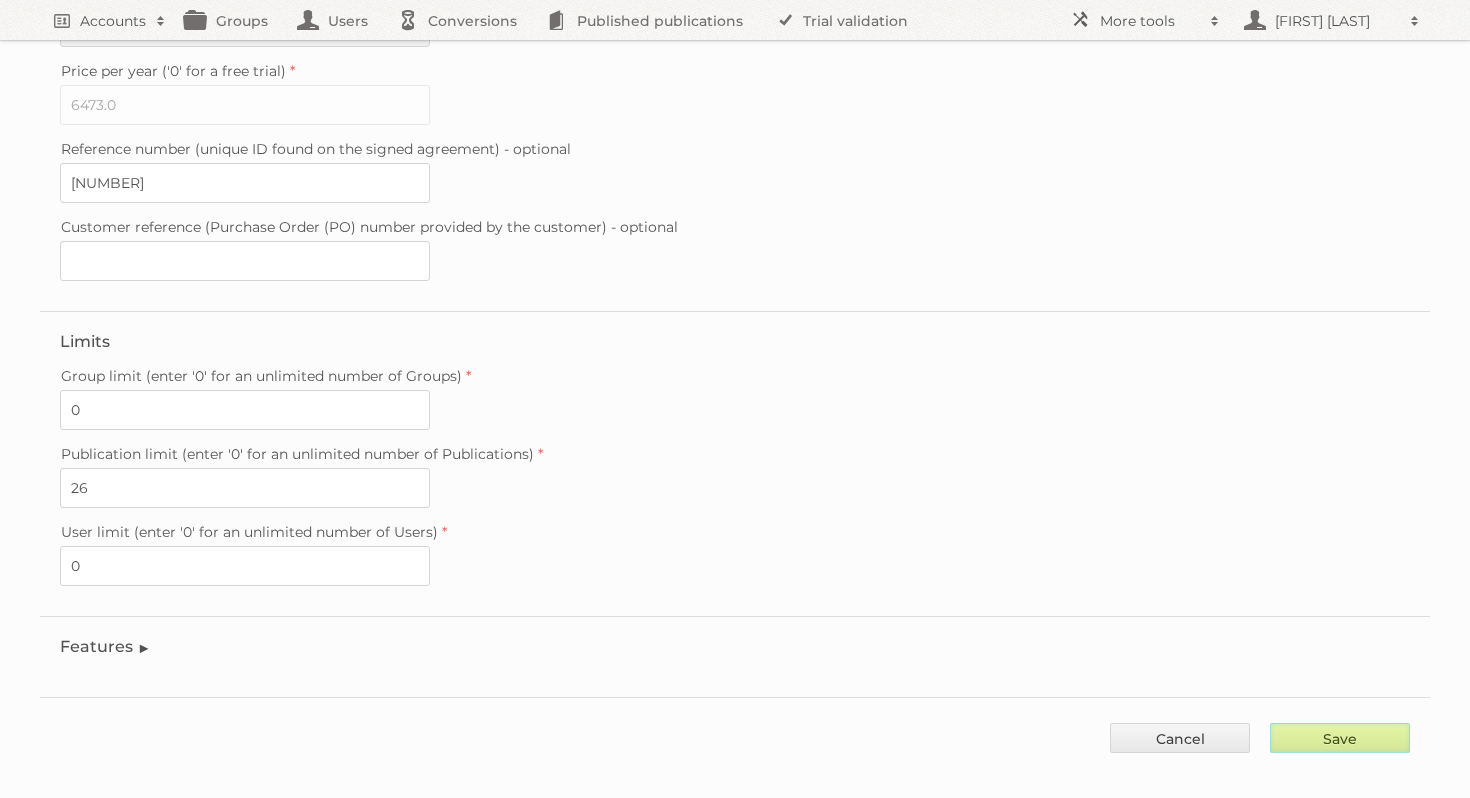 click on "Save" at bounding box center [1340, 738] 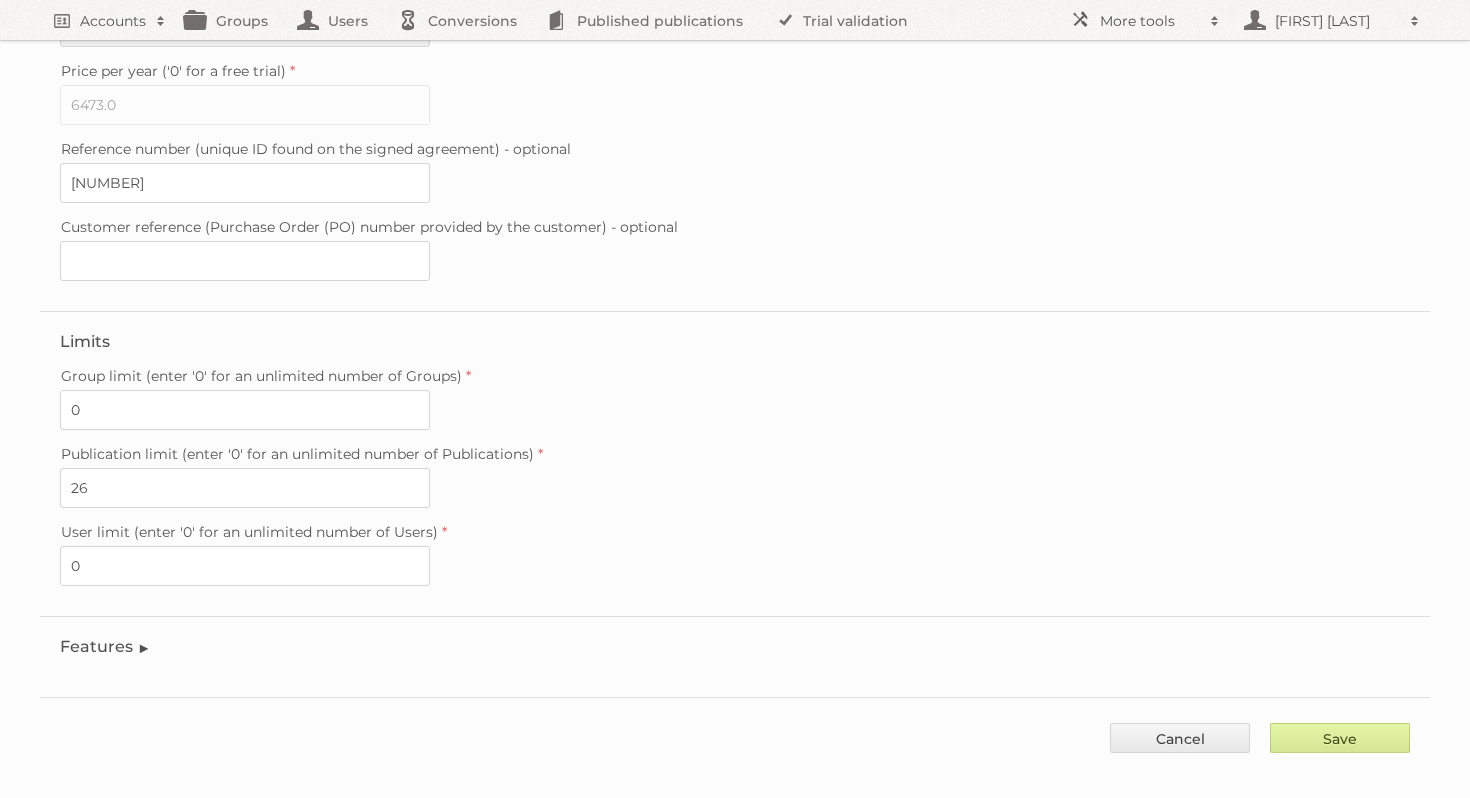 type on "..." 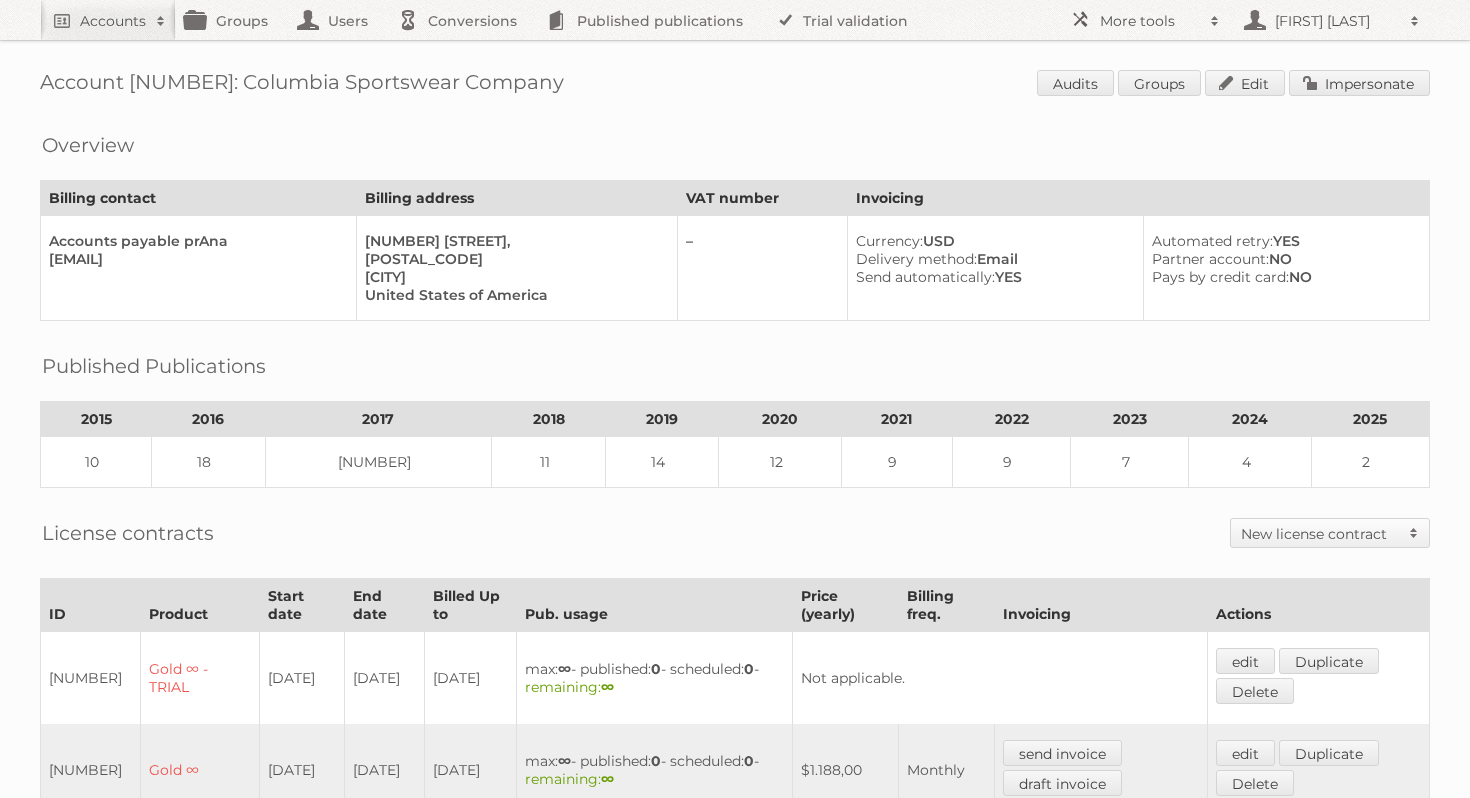 scroll, scrollTop: 0, scrollLeft: 0, axis: both 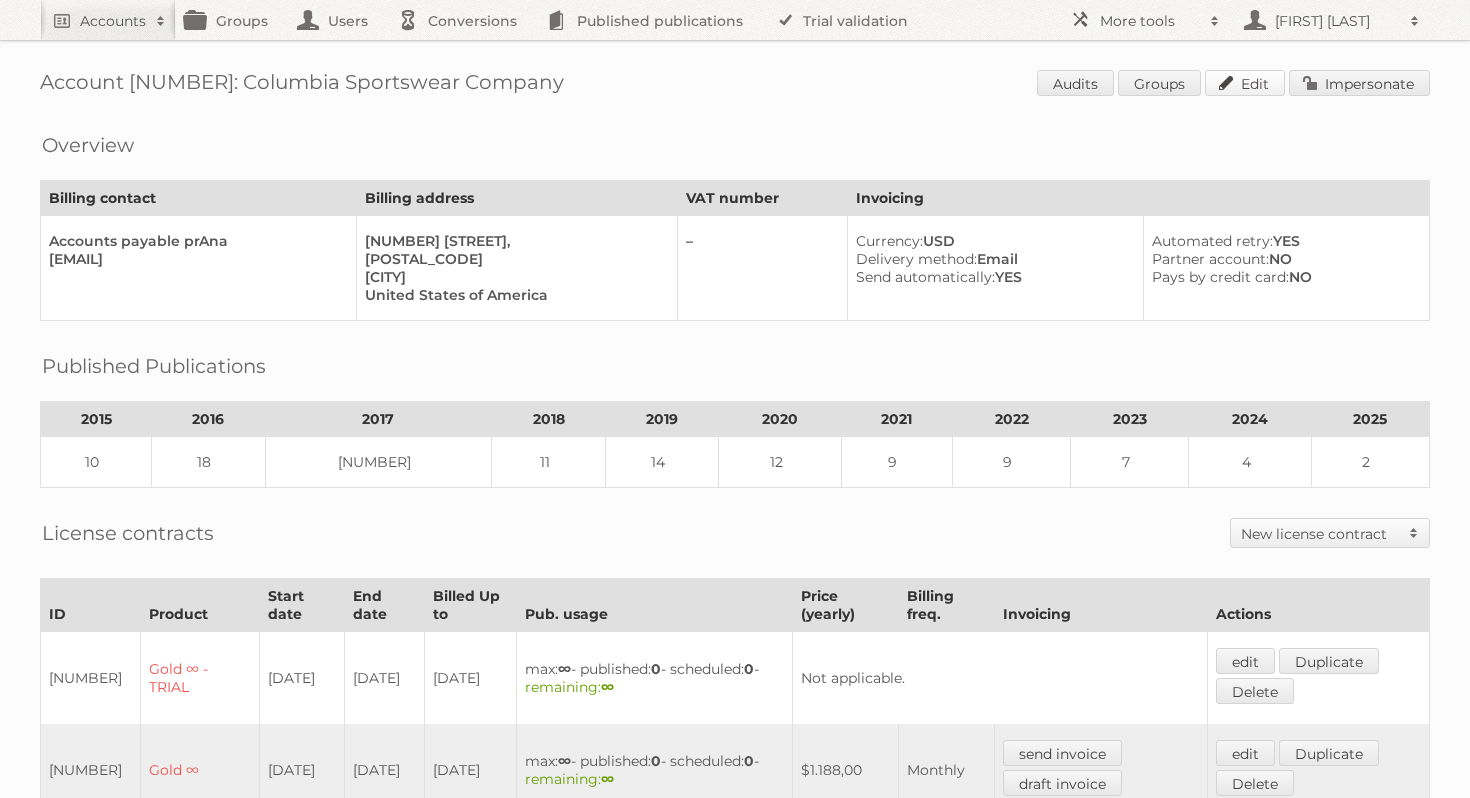 click on "Edit" at bounding box center [1245, 83] 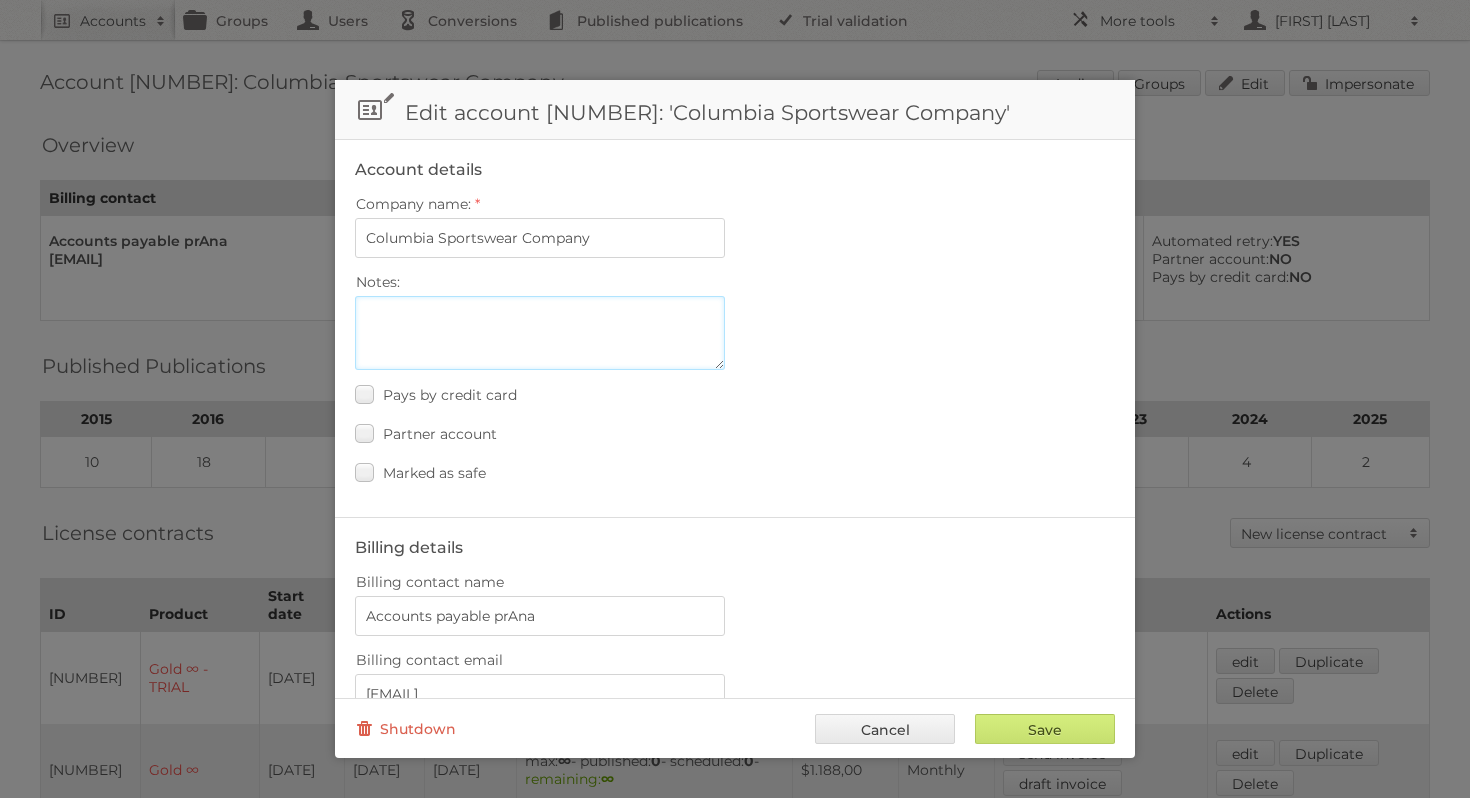 click on "Notes:" at bounding box center [540, 333] 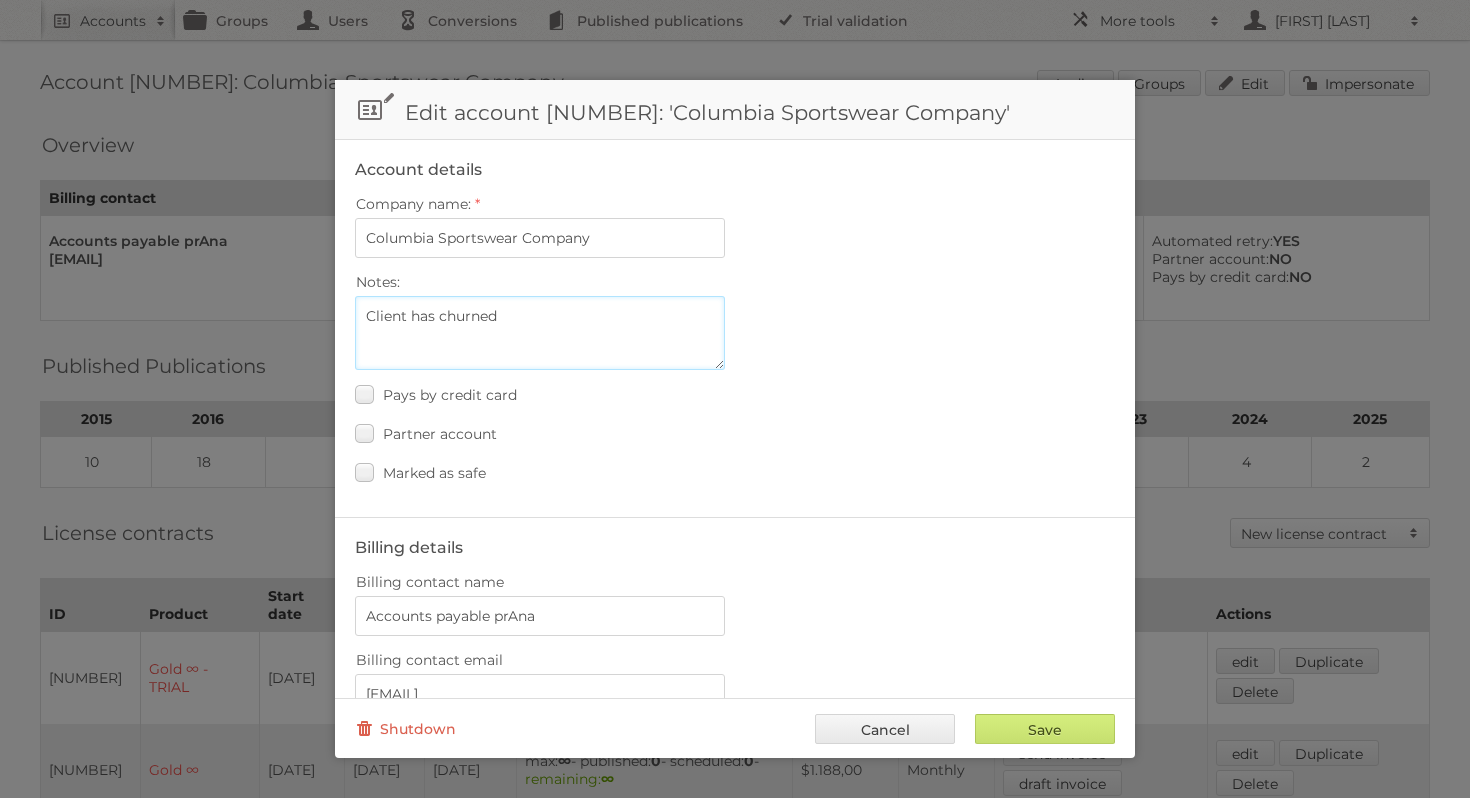 click on "CLient has churned" at bounding box center (540, 333) 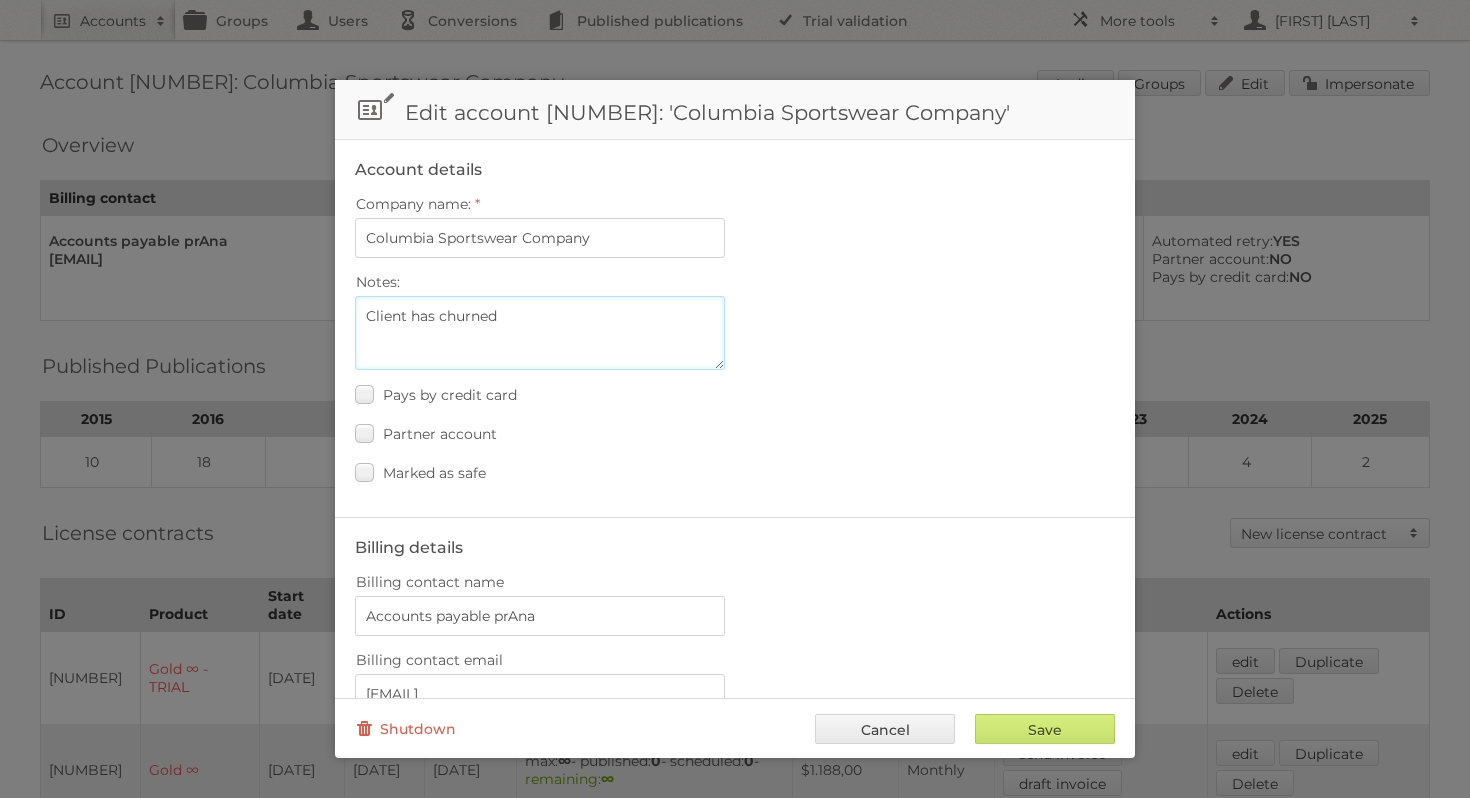 click on "Client has churned" at bounding box center (540, 333) 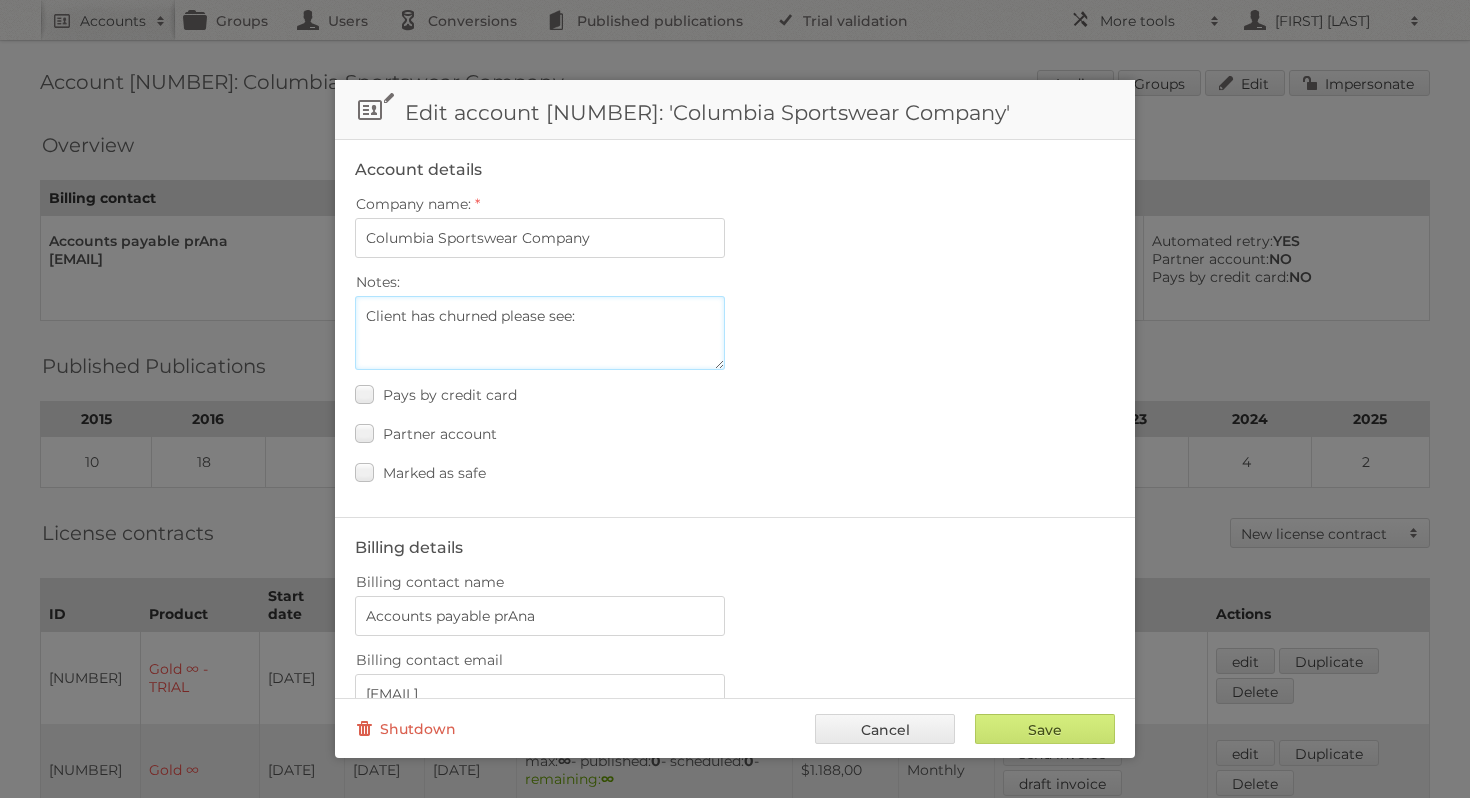 paste on "2025-7134" 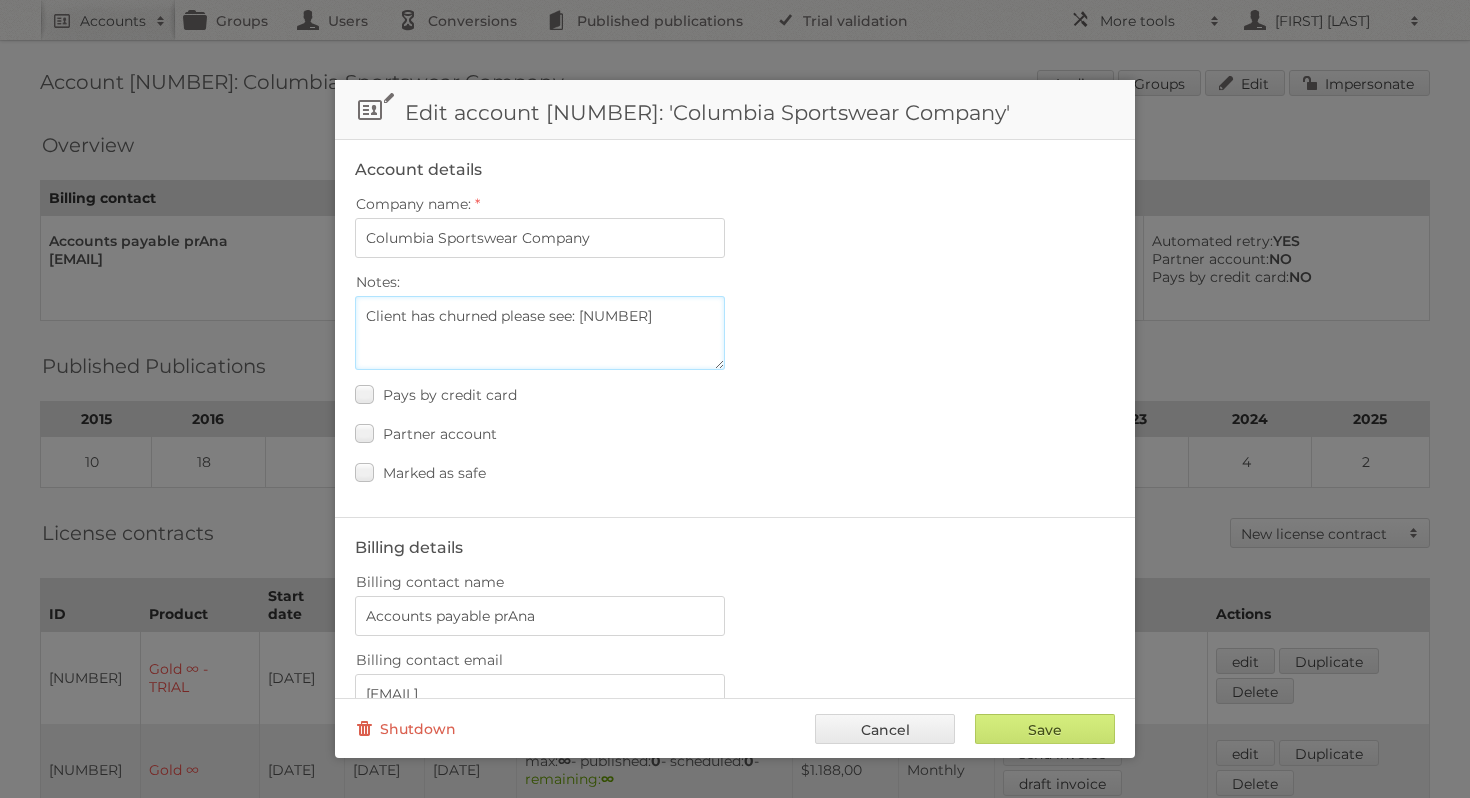 drag, startPoint x: 653, startPoint y: 312, endPoint x: 582, endPoint y: 314, distance: 71.02816 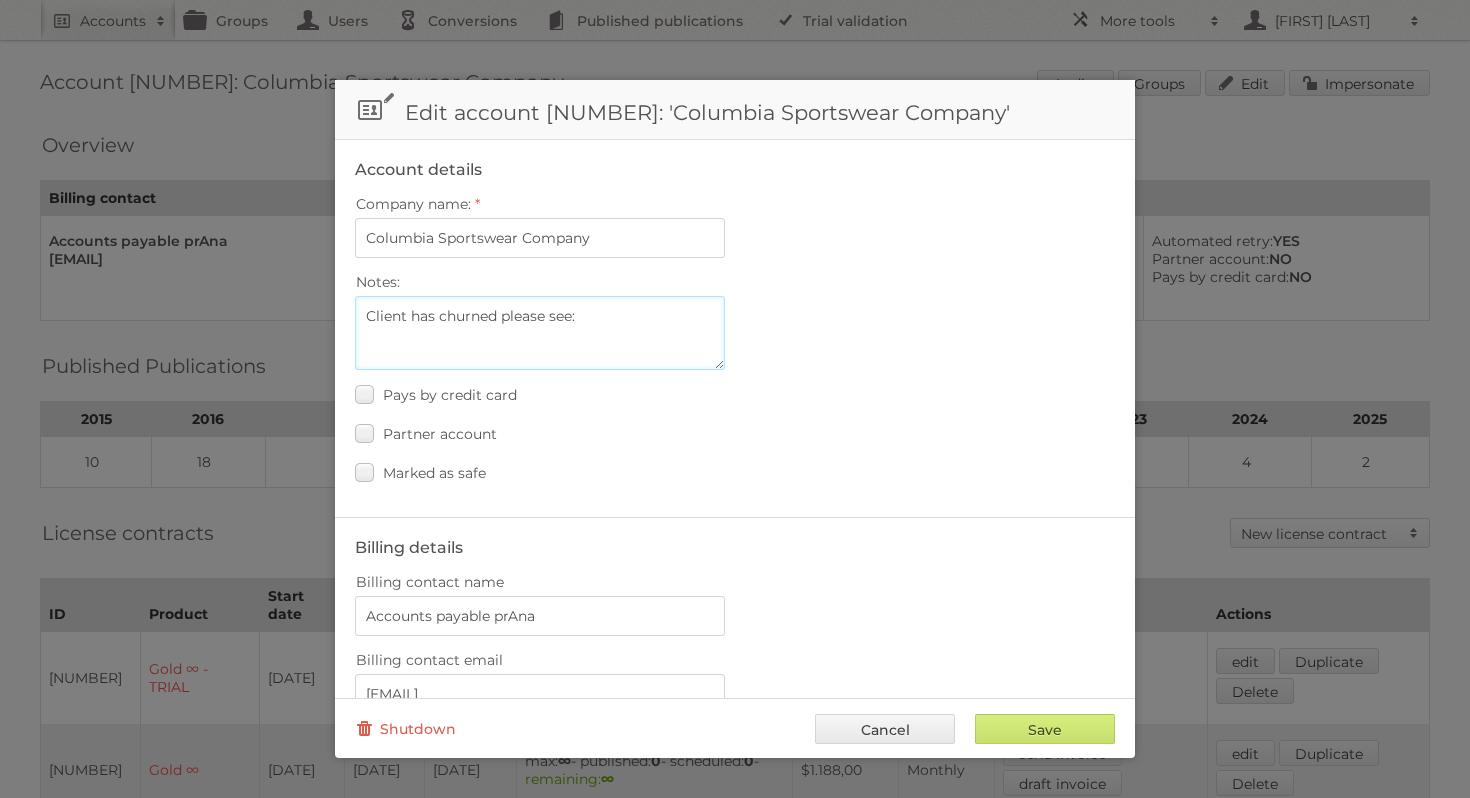 paste on "https://app.asana.com/1/11178336824504/project/1204987913701533/task/1210855804363182?focus=true" 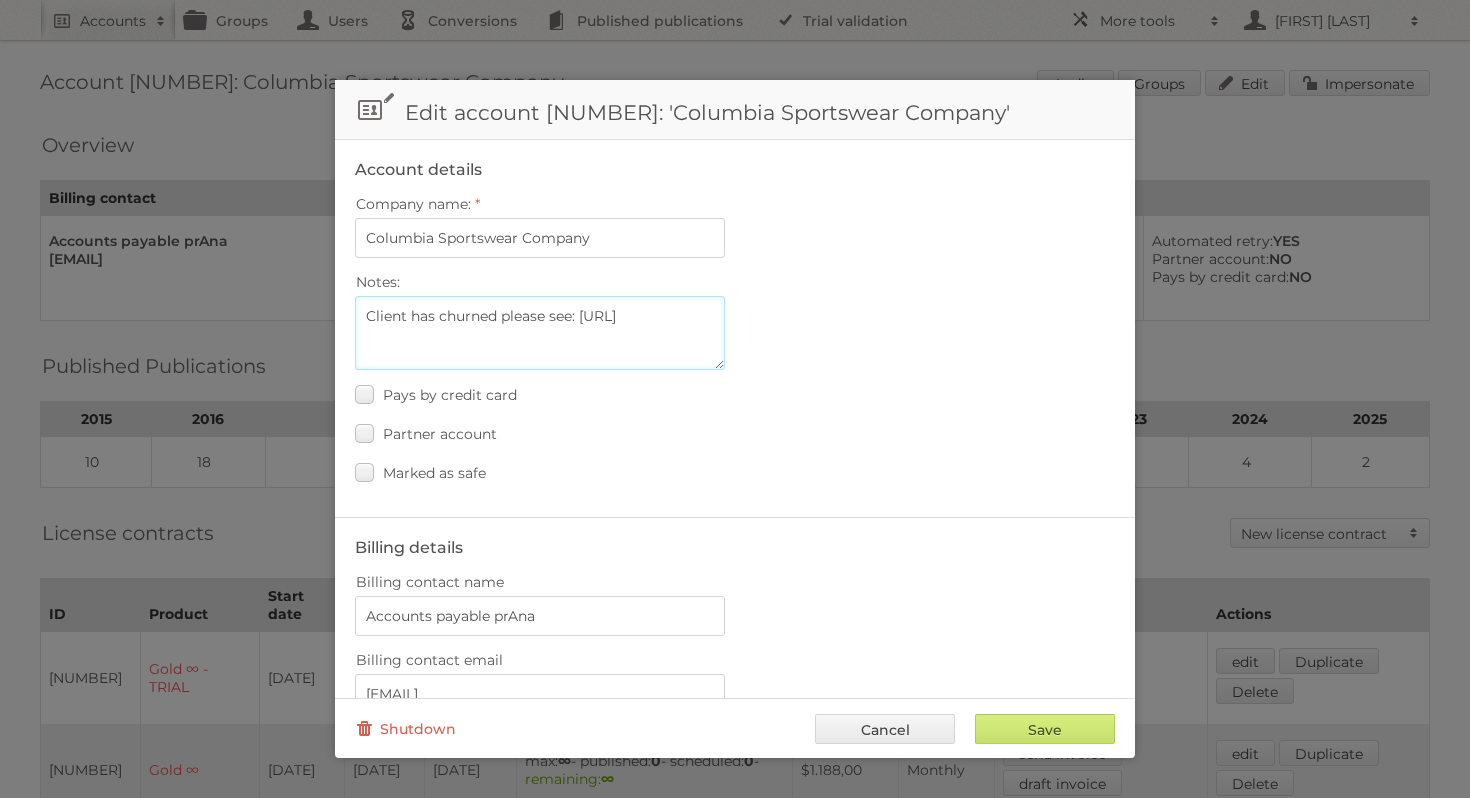 scroll, scrollTop: 6, scrollLeft: 0, axis: vertical 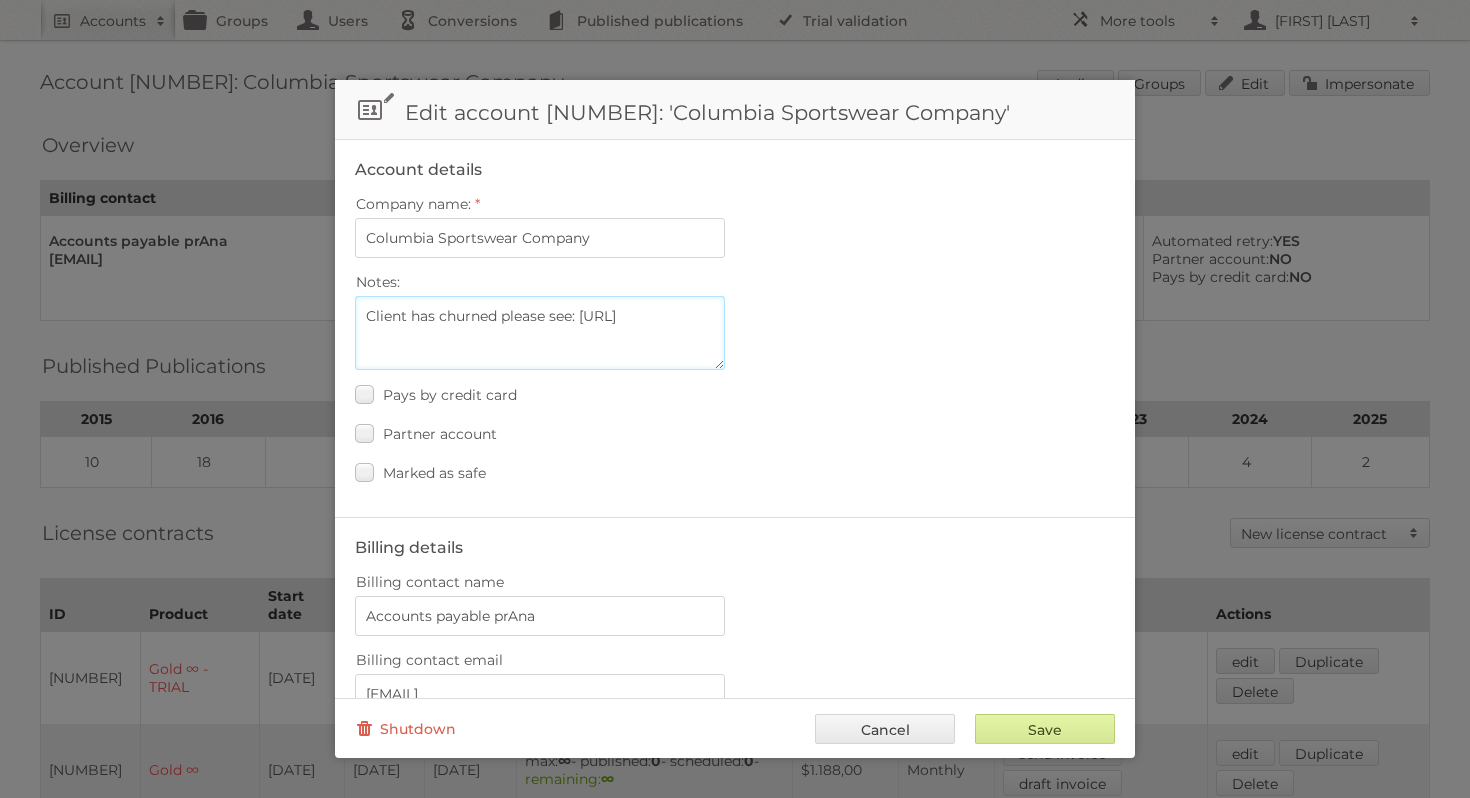type on "Client has churned please see: https://app.asana.com/1/11178336824504/project/1204987913701533/task/1210855804363182?focus=true" 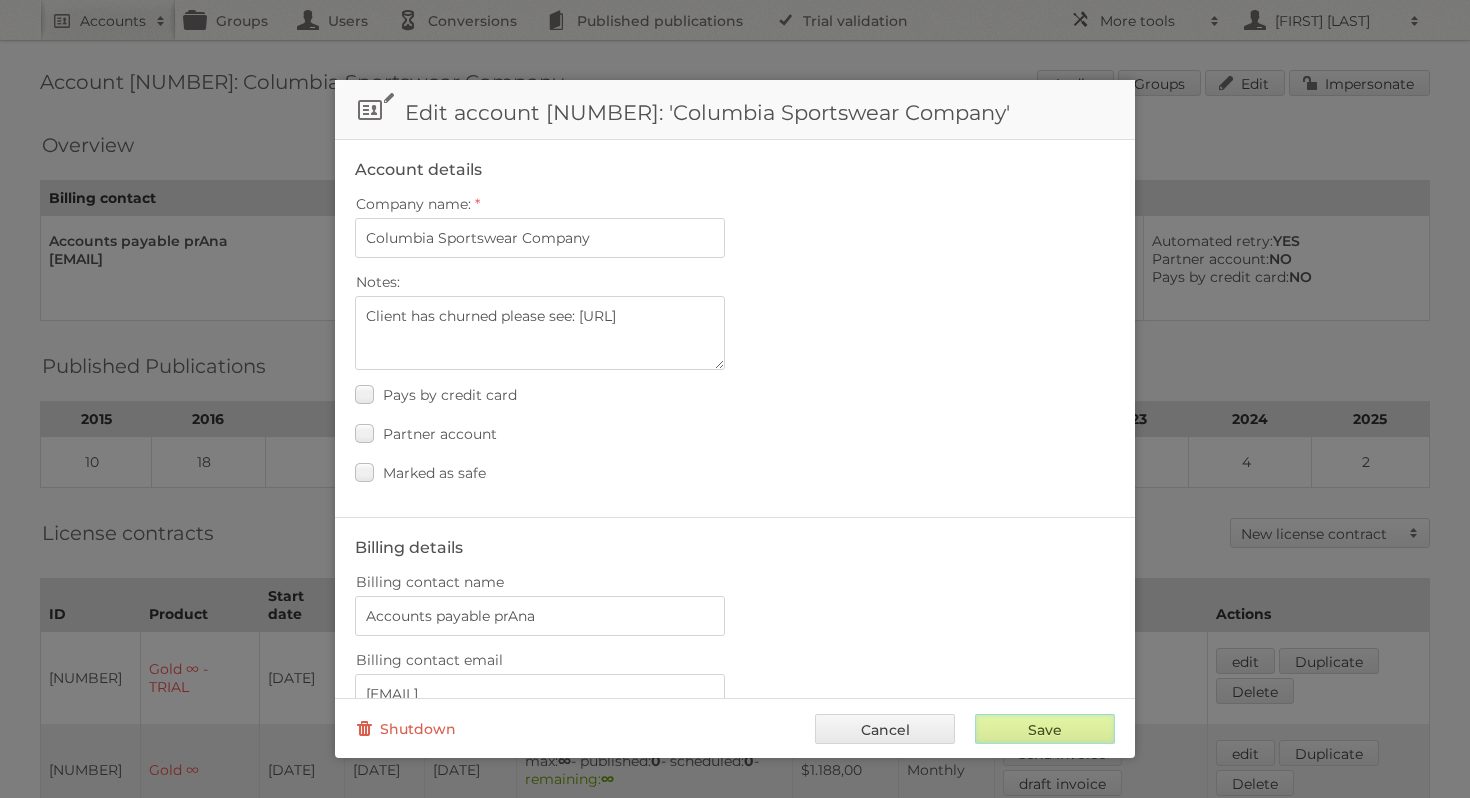 click on "Save" at bounding box center (1045, 729) 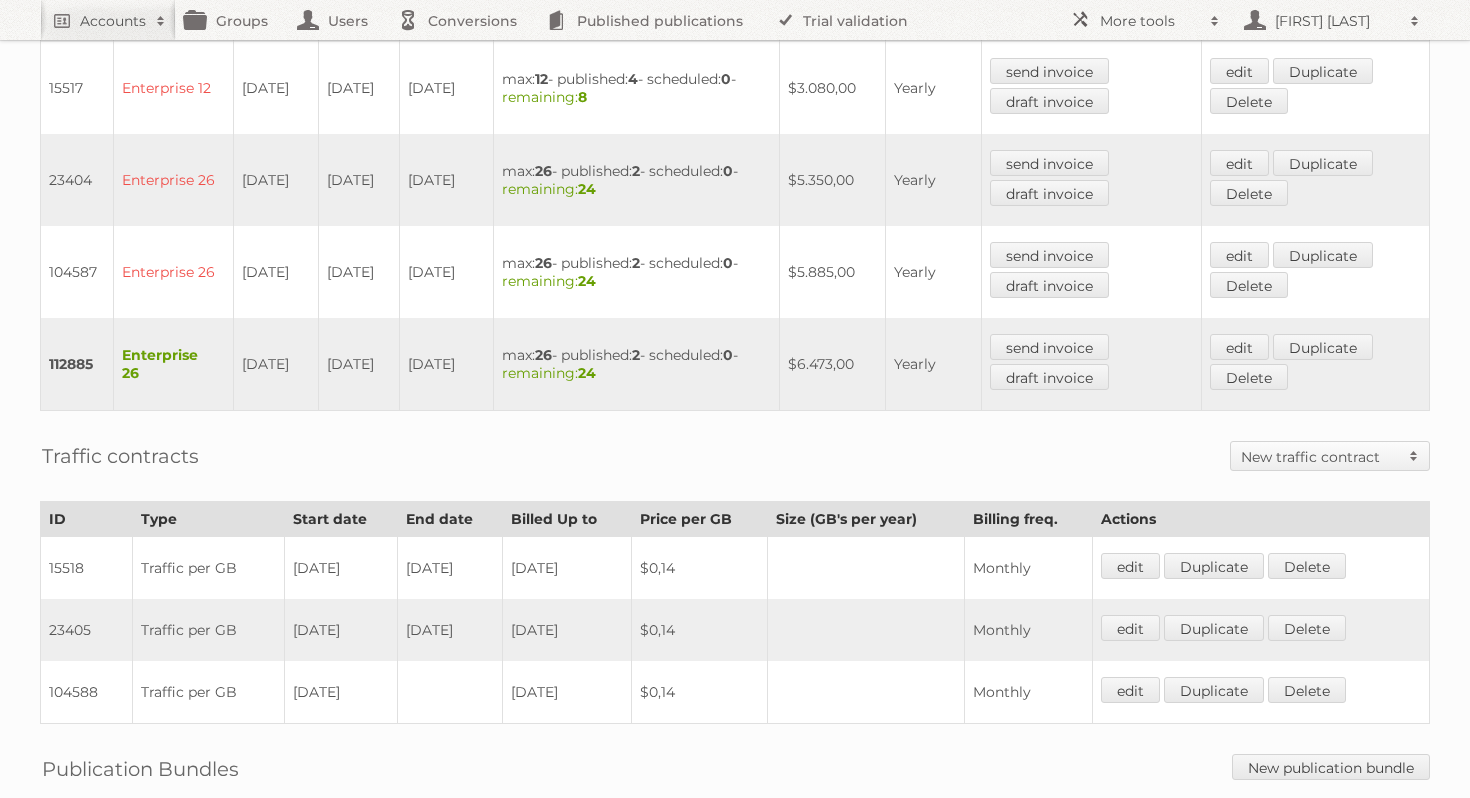 scroll, scrollTop: 849, scrollLeft: 0, axis: vertical 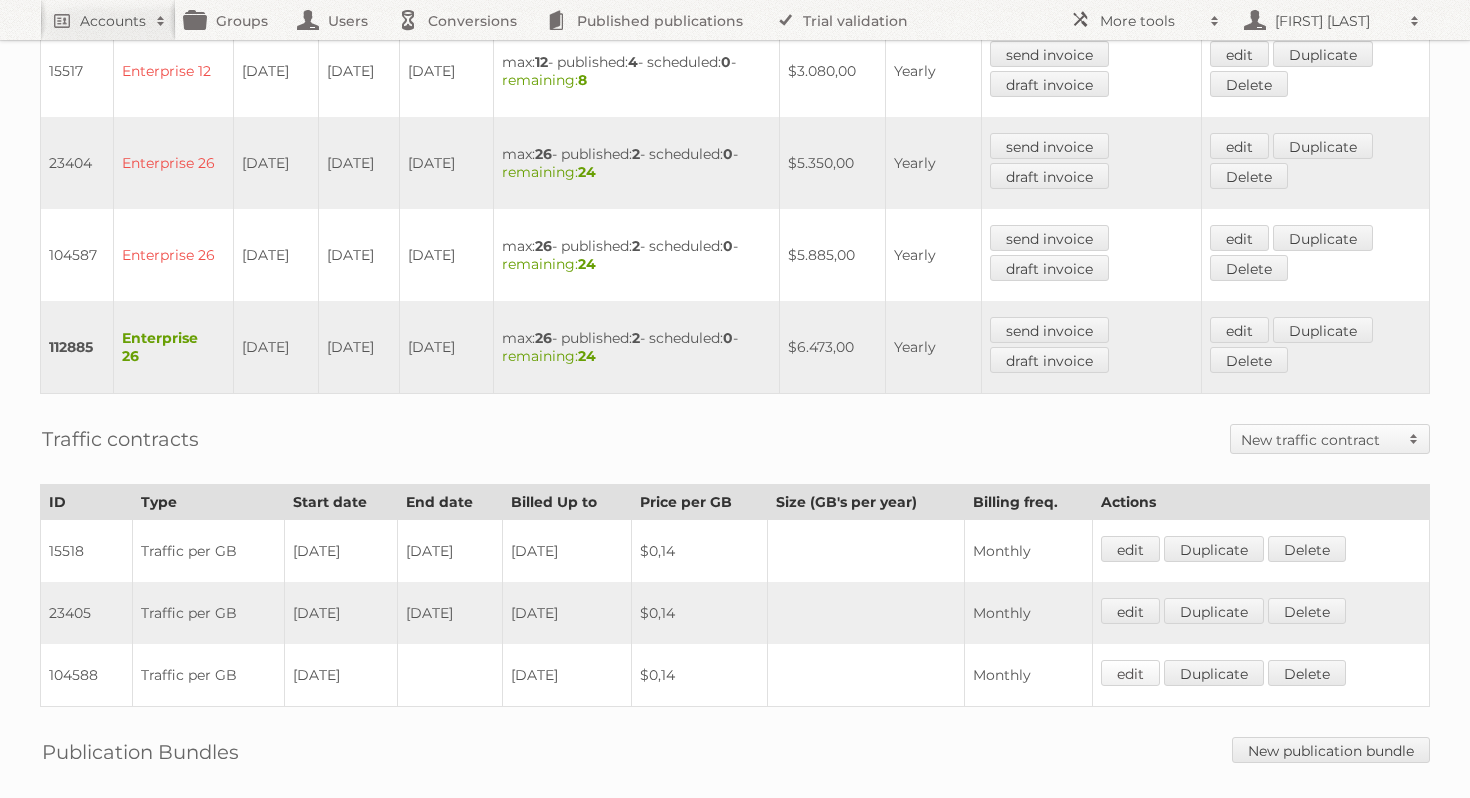 click on "edit" at bounding box center (1130, 673) 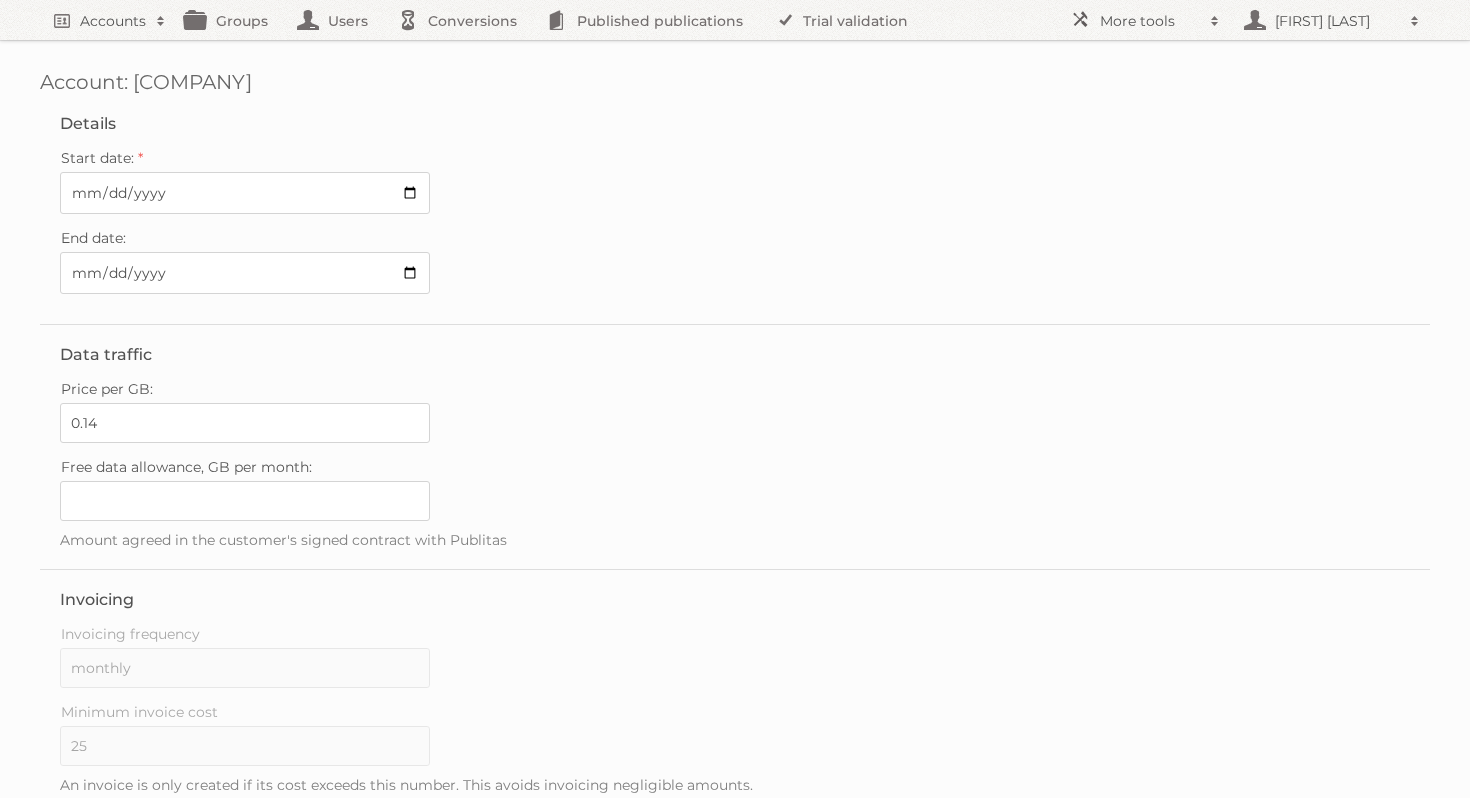 scroll, scrollTop: 0, scrollLeft: 0, axis: both 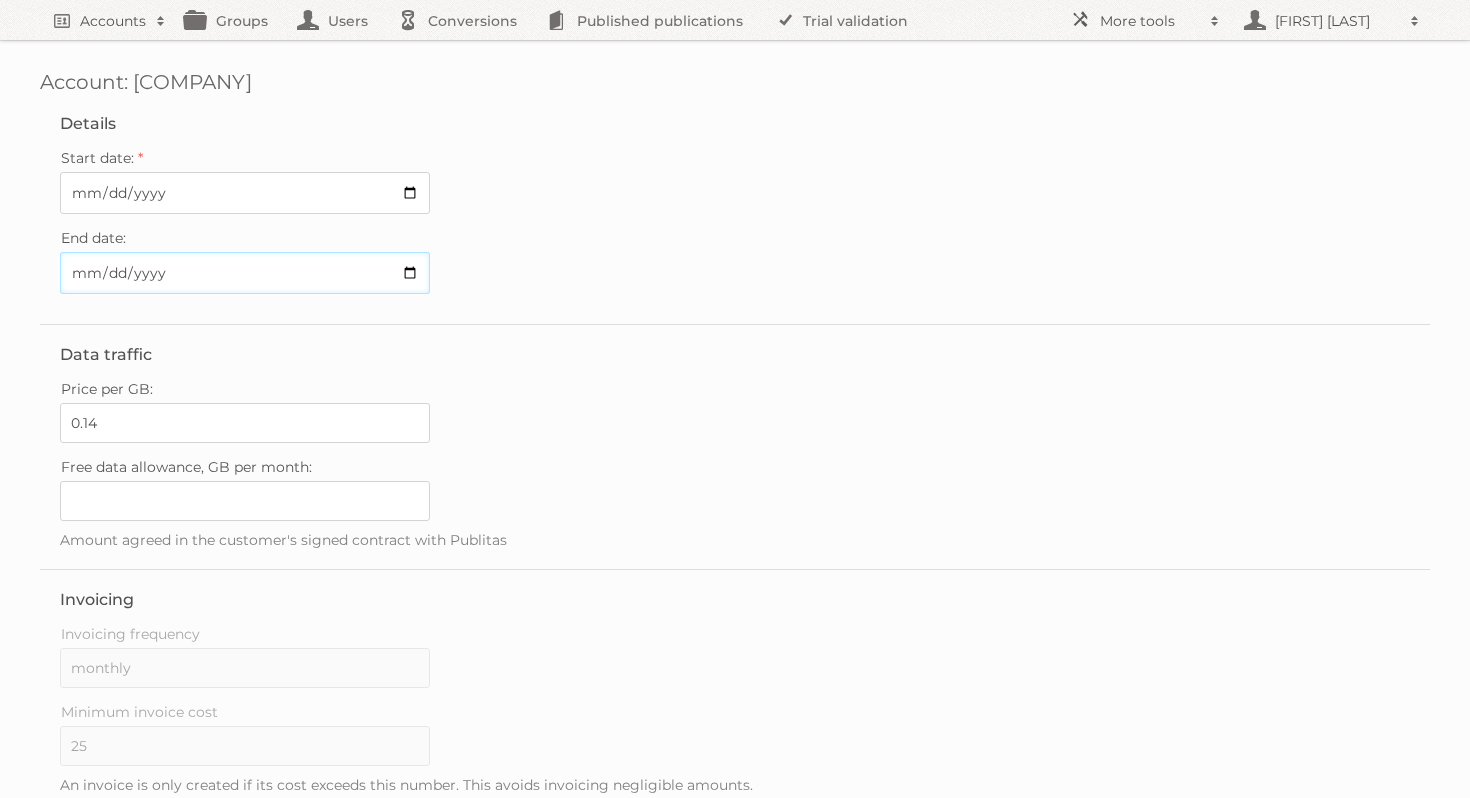 click on "End date:" at bounding box center [245, 273] 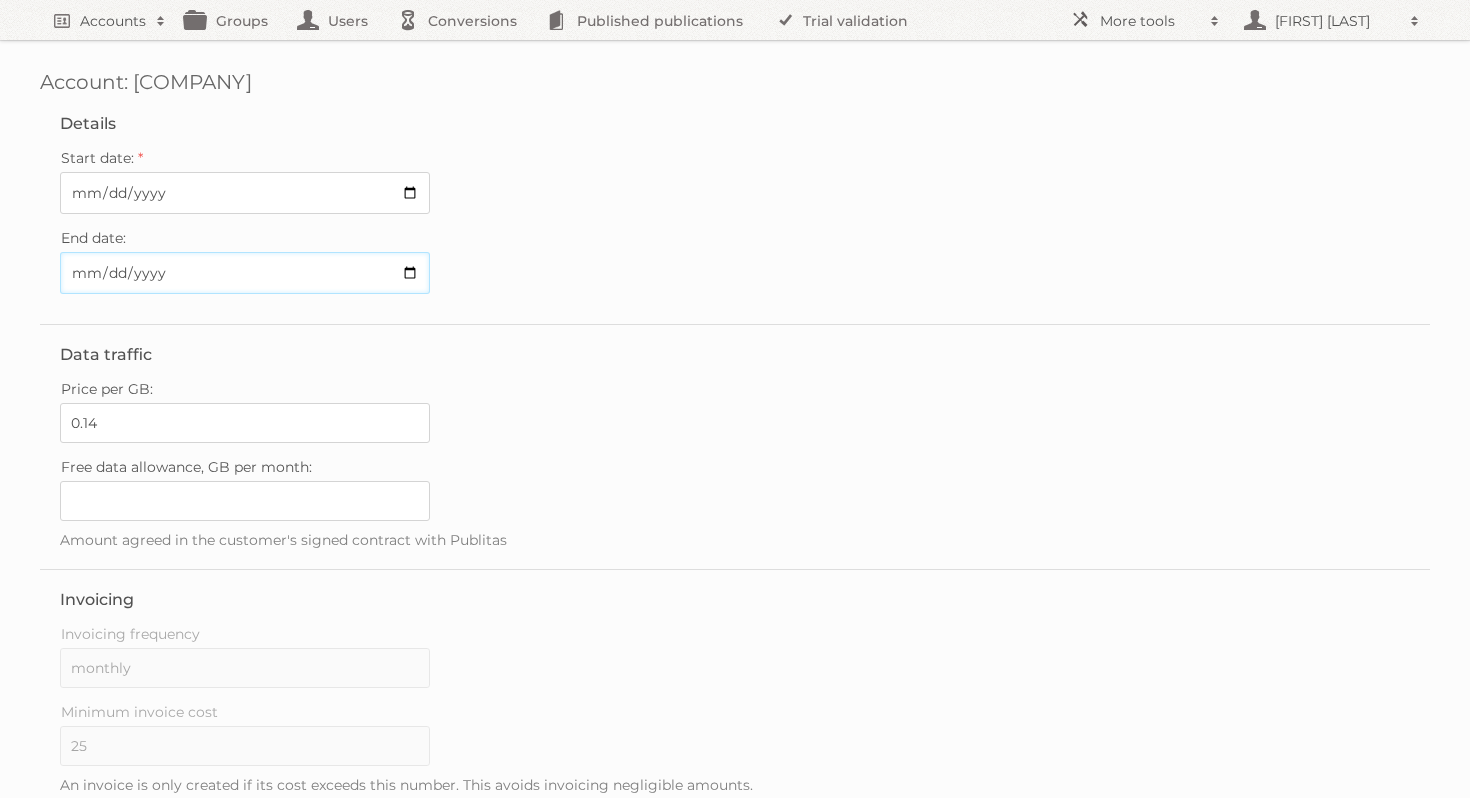type on "2026-03-29" 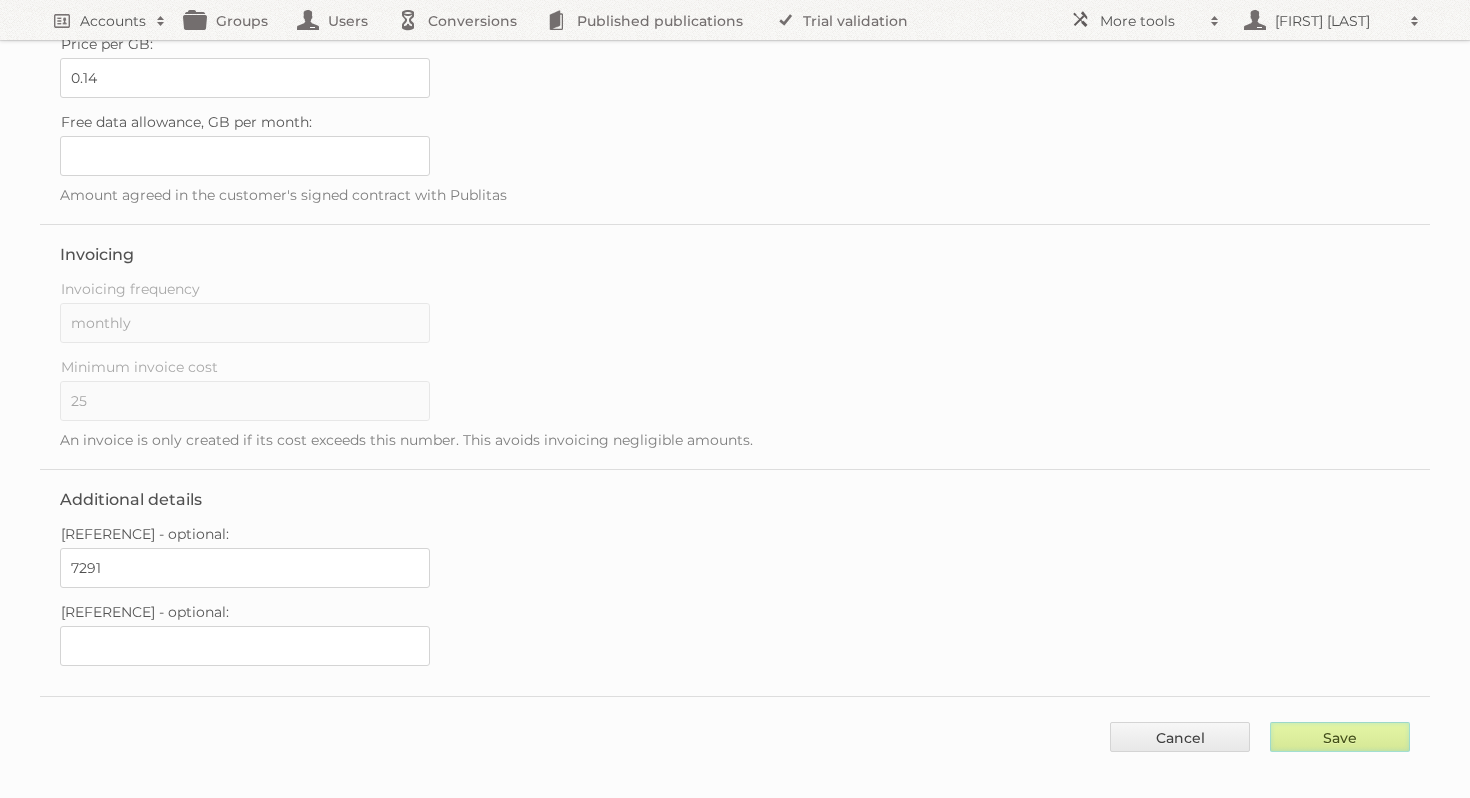 click on "Save" at bounding box center (1340, 737) 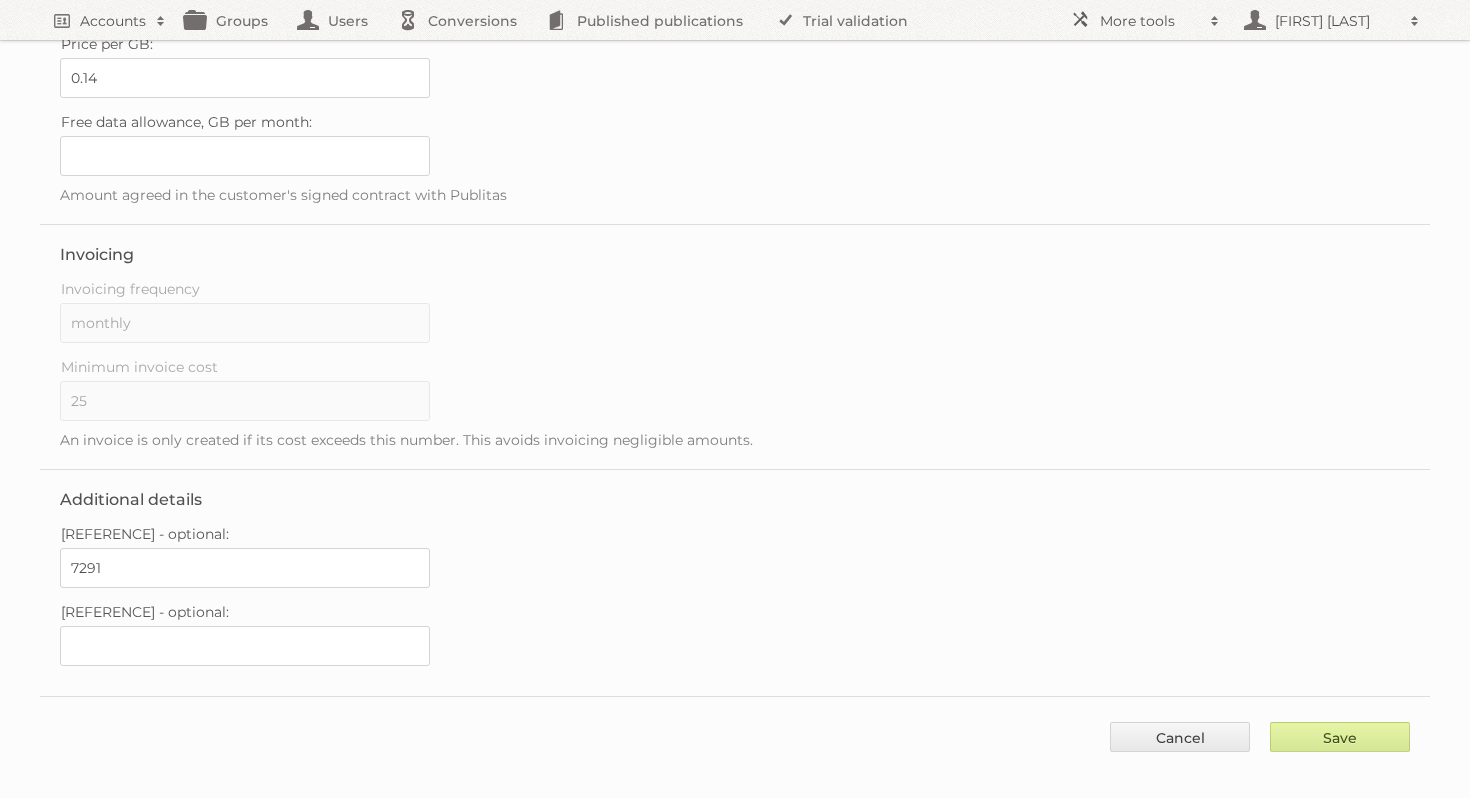 type on "..." 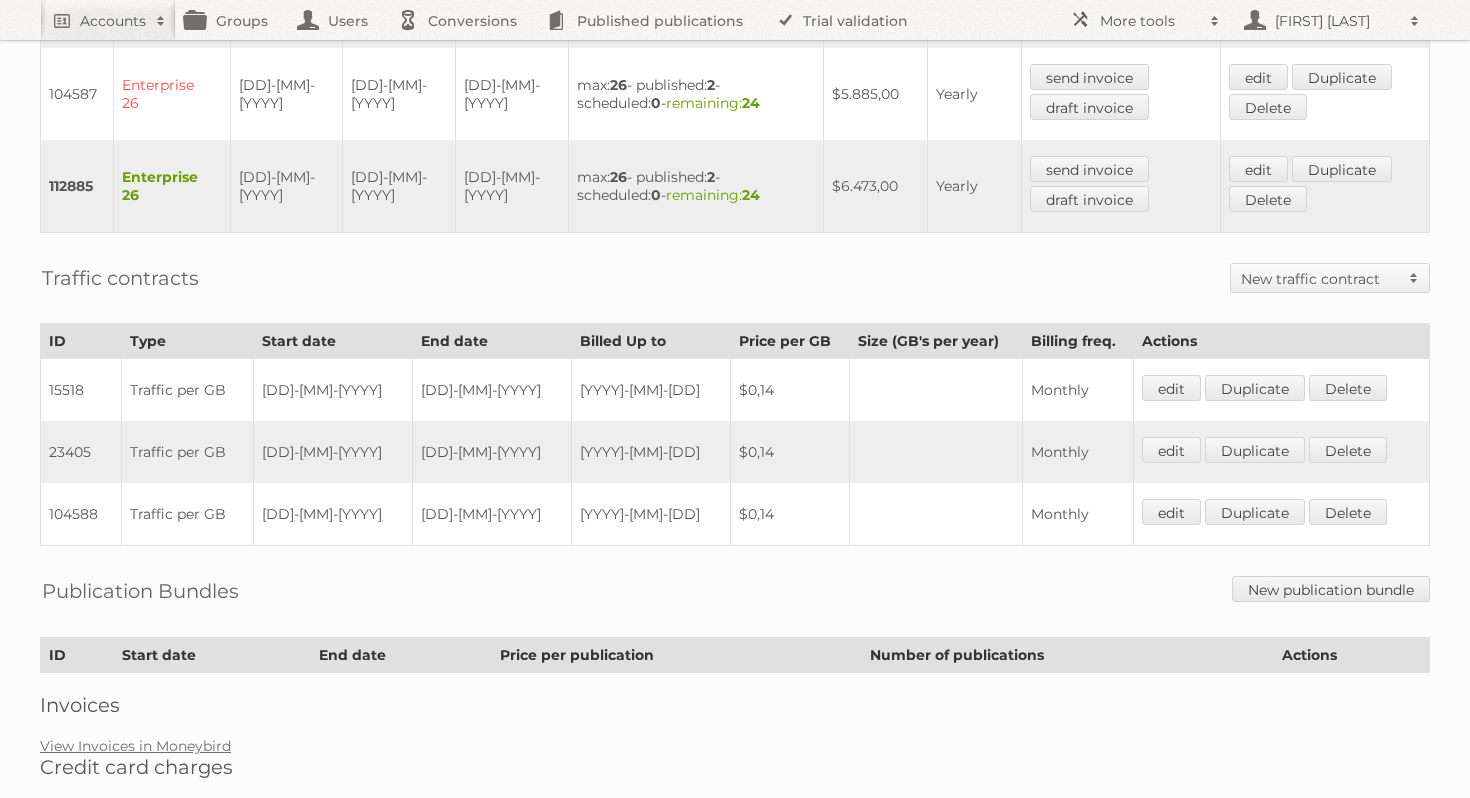 scroll, scrollTop: 1029, scrollLeft: 0, axis: vertical 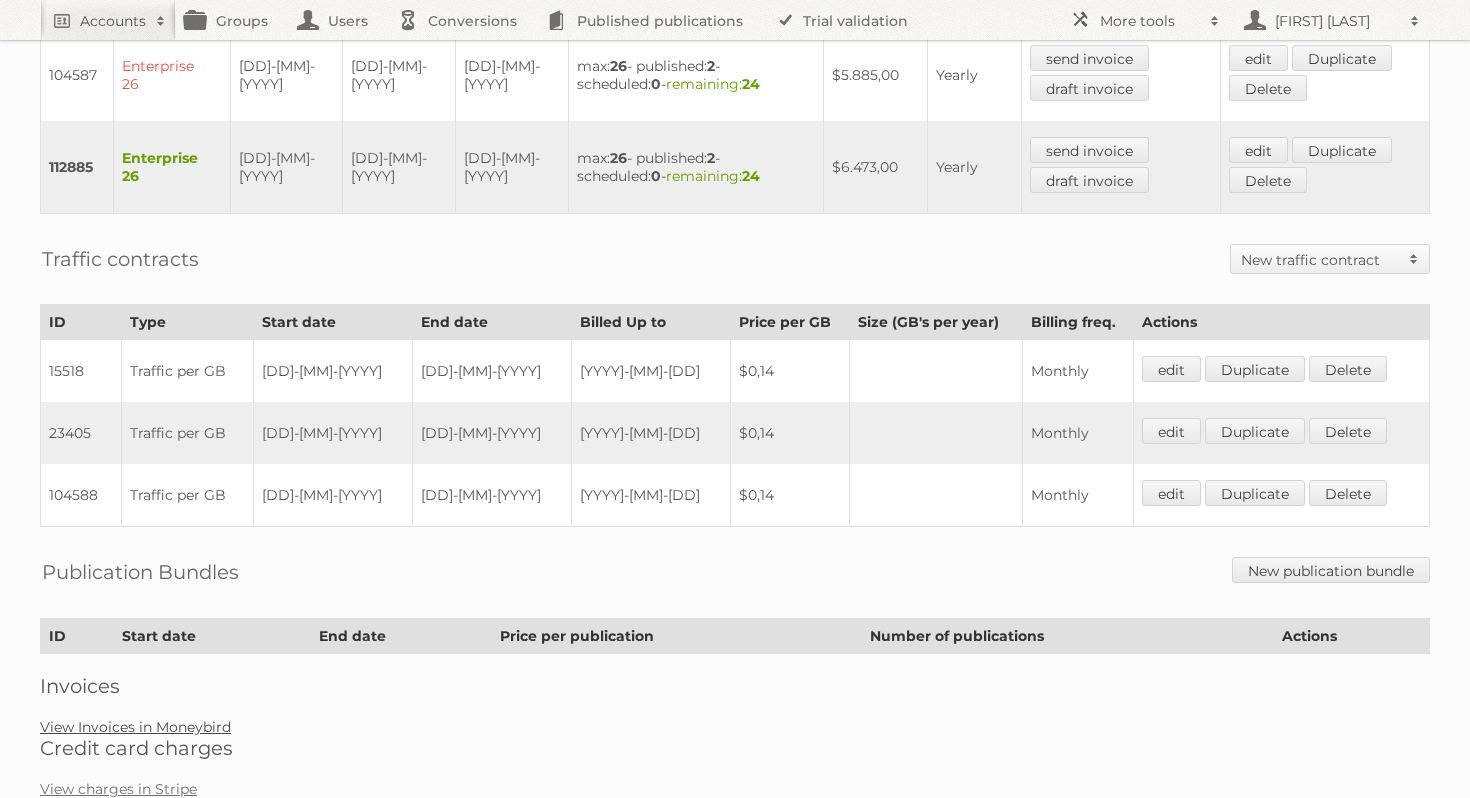 click on "View Invoices in Moneybird" at bounding box center (135, 727) 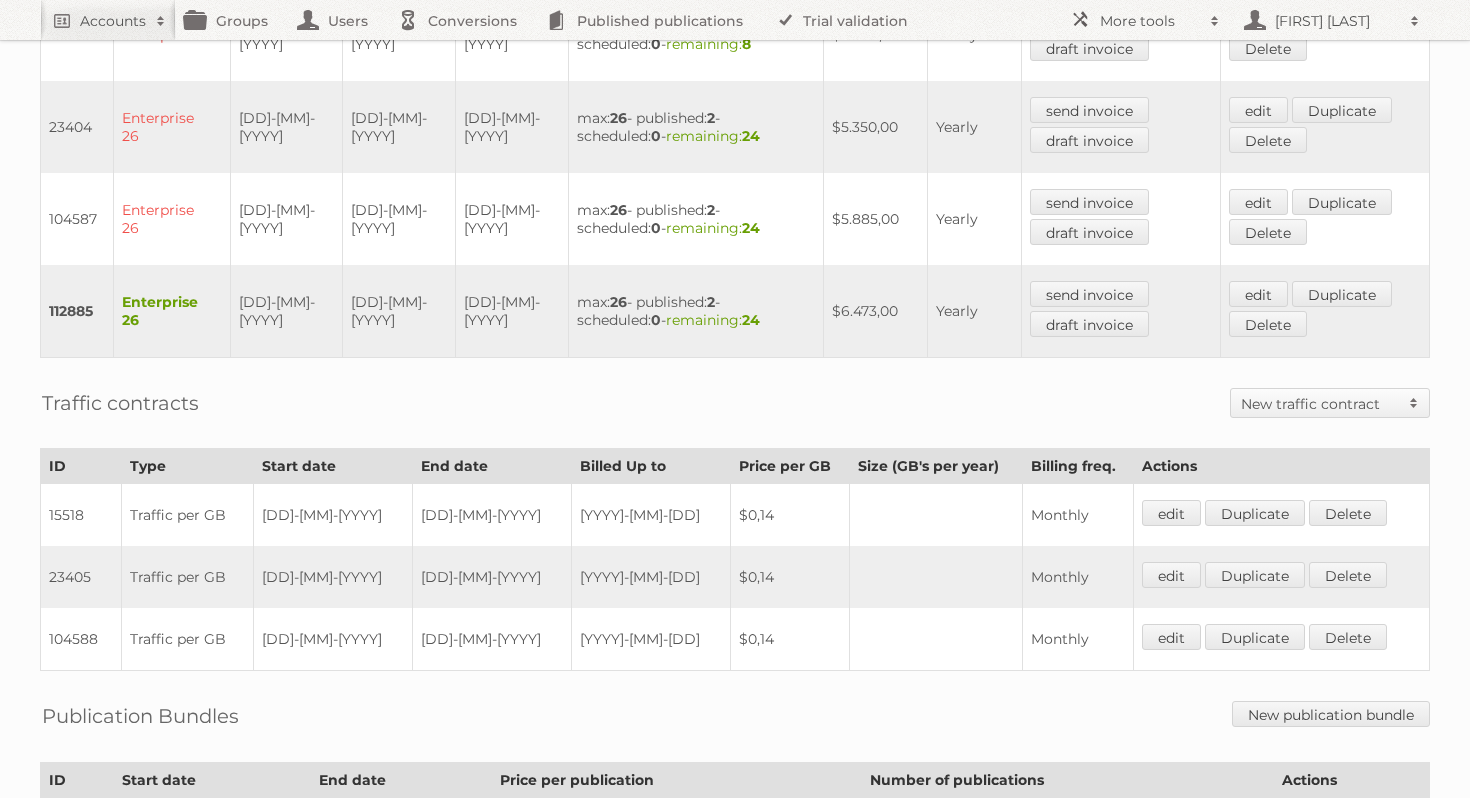 scroll, scrollTop: 743, scrollLeft: 0, axis: vertical 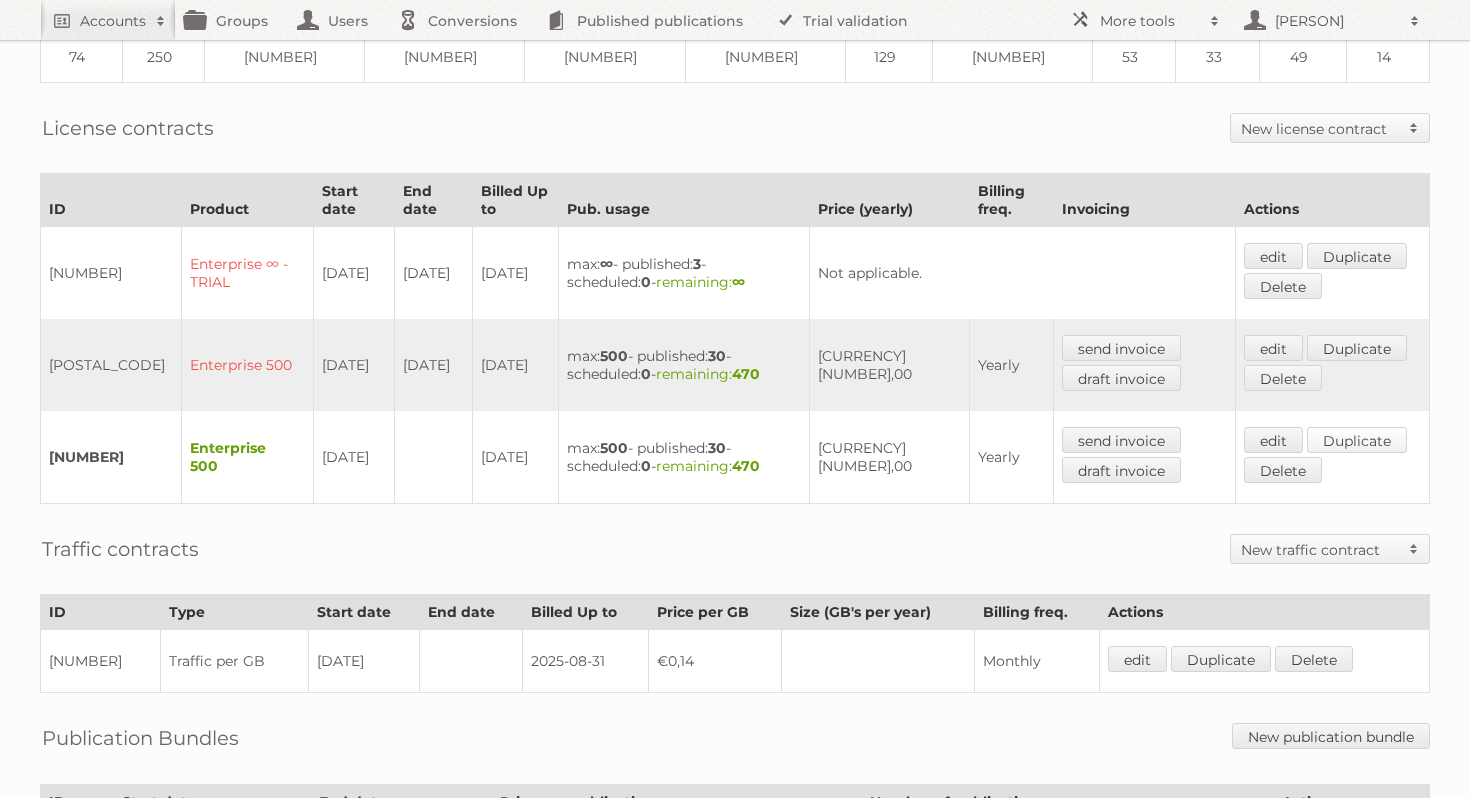 click on "Duplicate" at bounding box center [1357, 440] 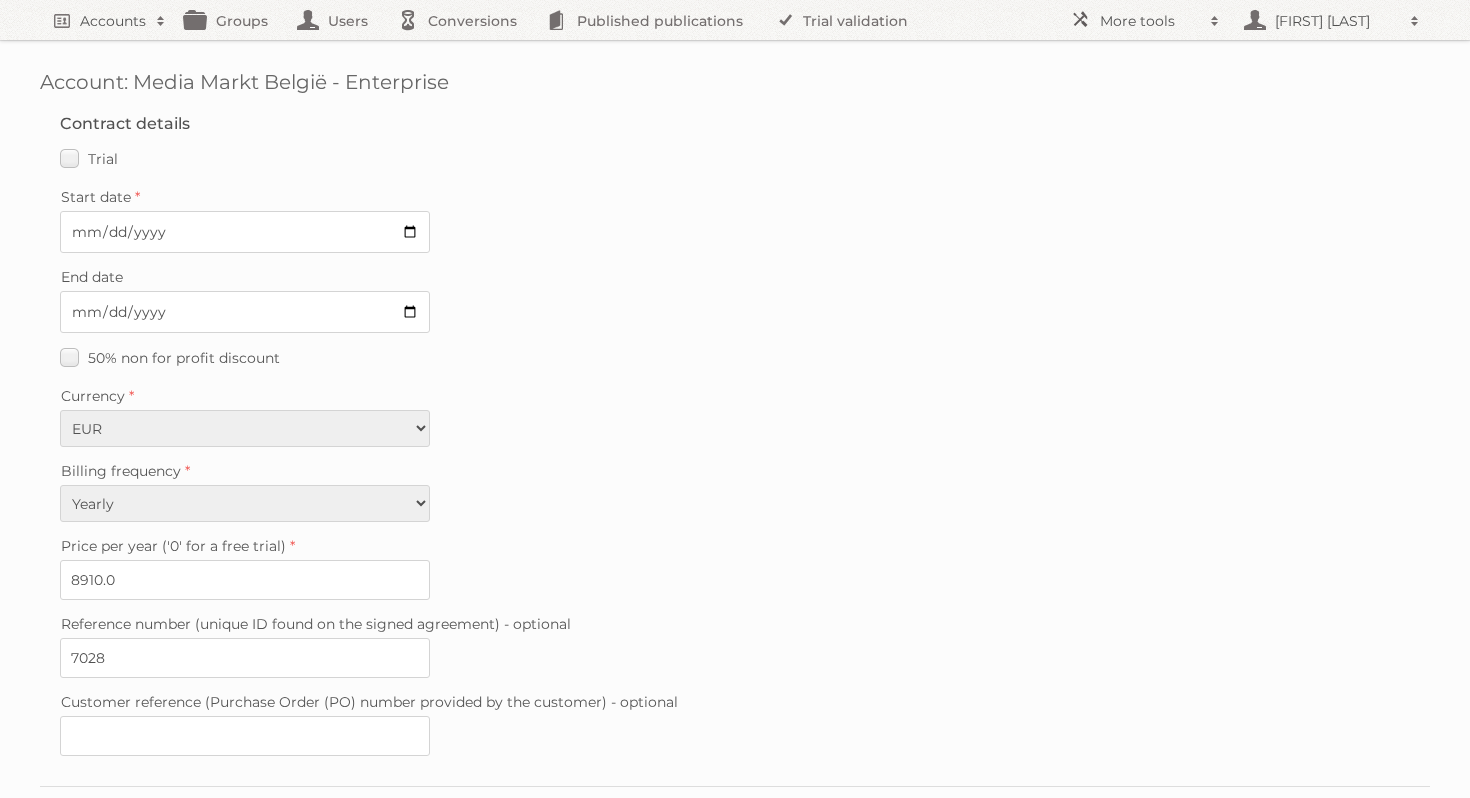 scroll, scrollTop: 0, scrollLeft: 0, axis: both 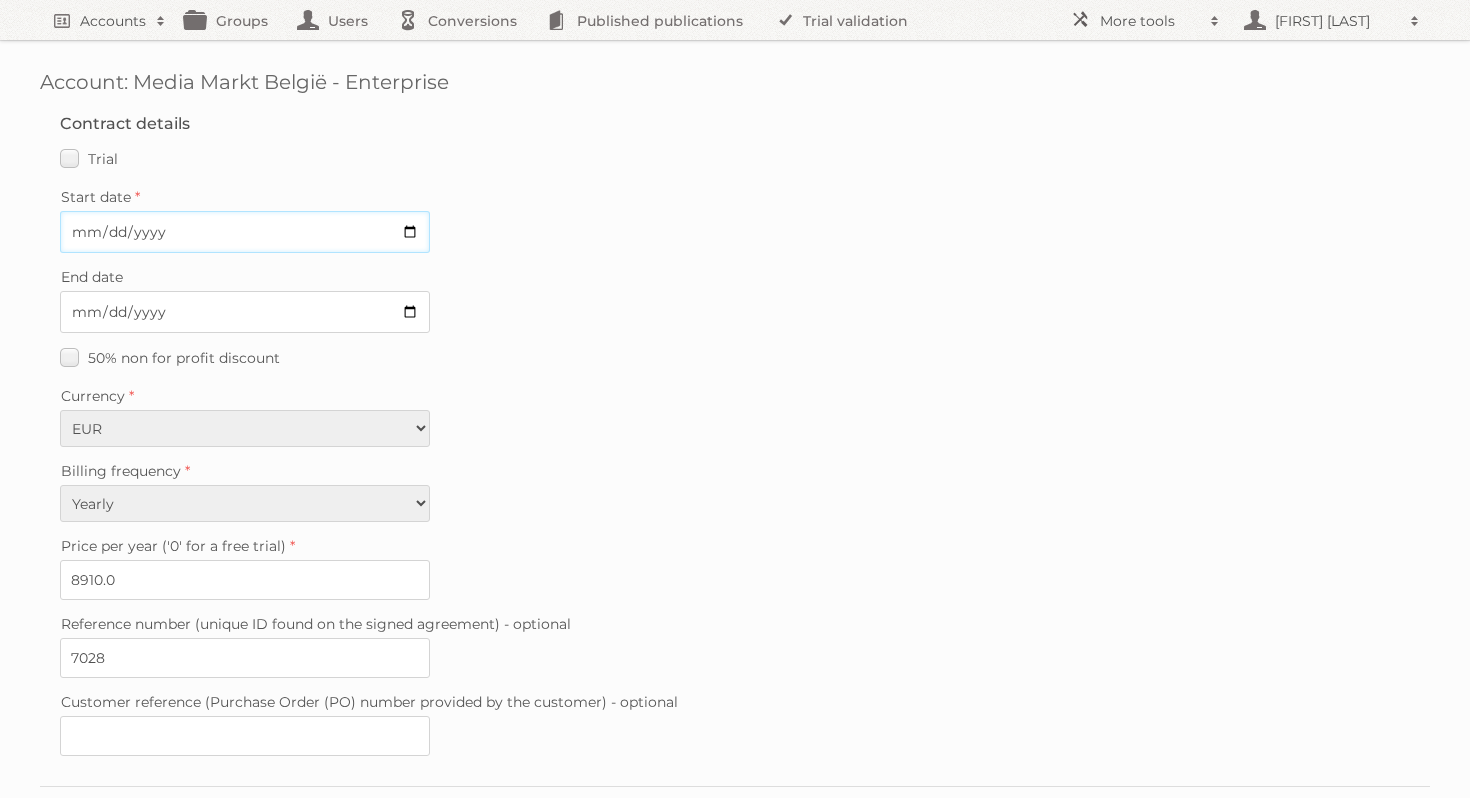 click on "Start date" at bounding box center [245, 232] 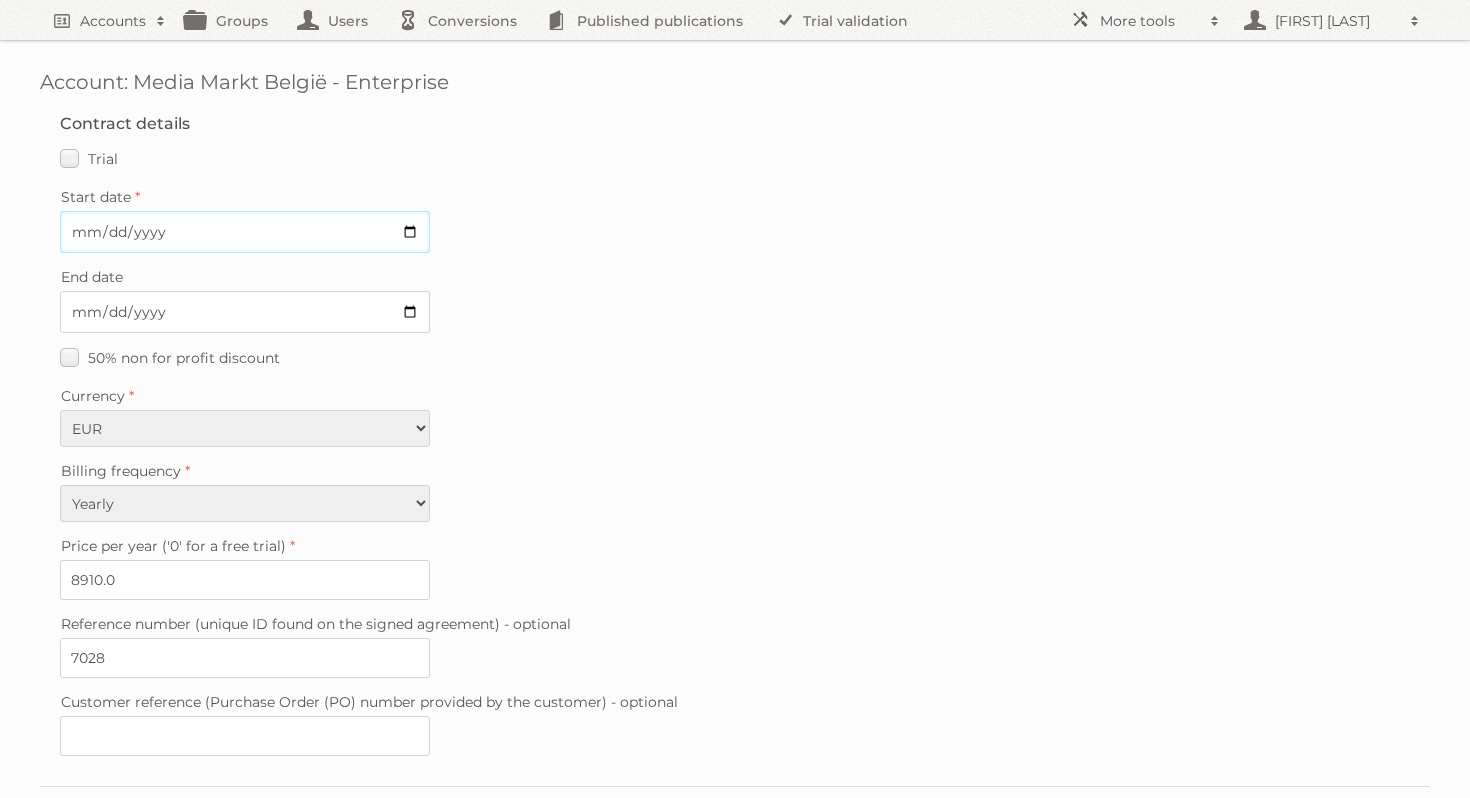 type on "[DATE]" 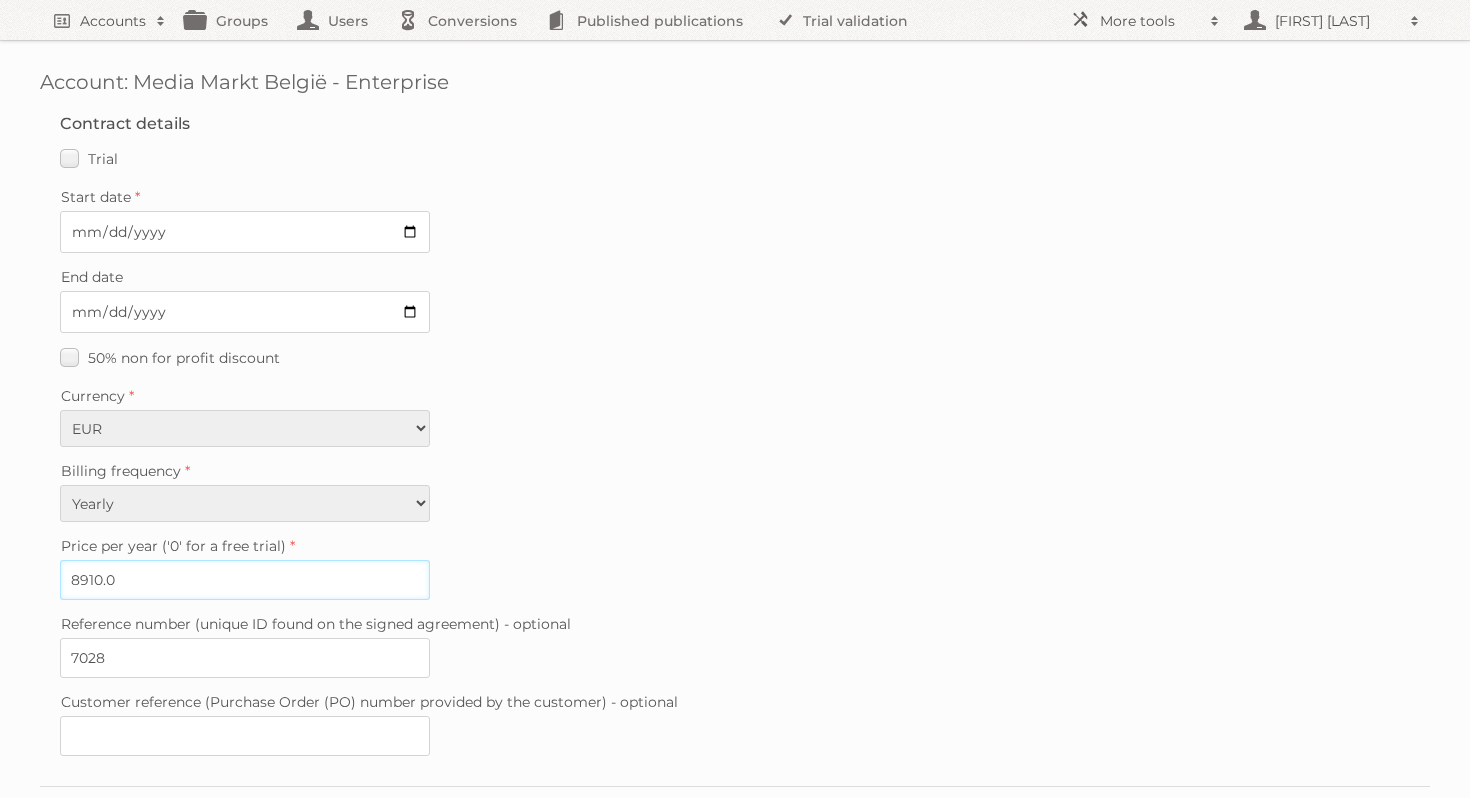 drag, startPoint x: 135, startPoint y: 569, endPoint x: 2, endPoint y: 557, distance: 133.54025 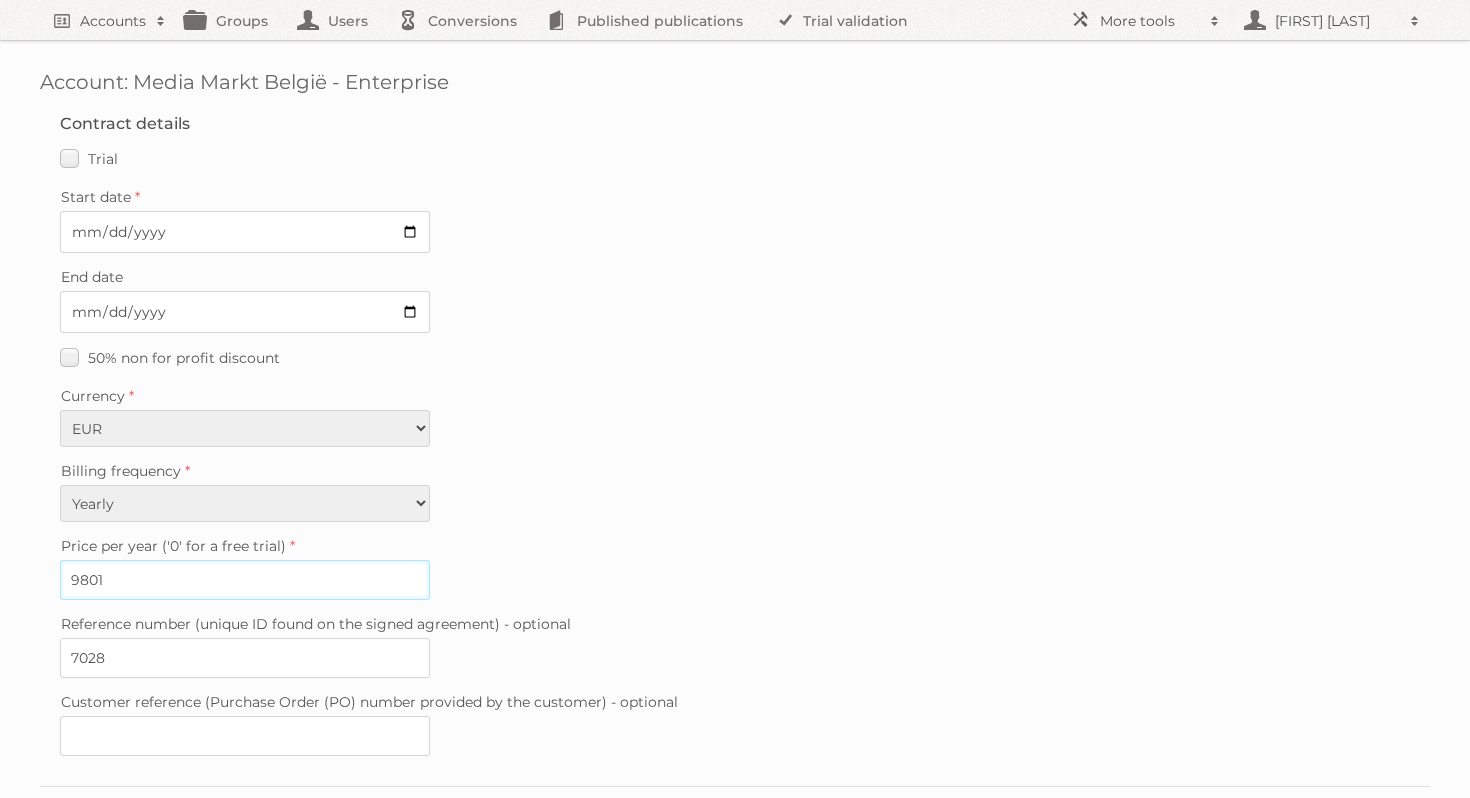 type on "9801" 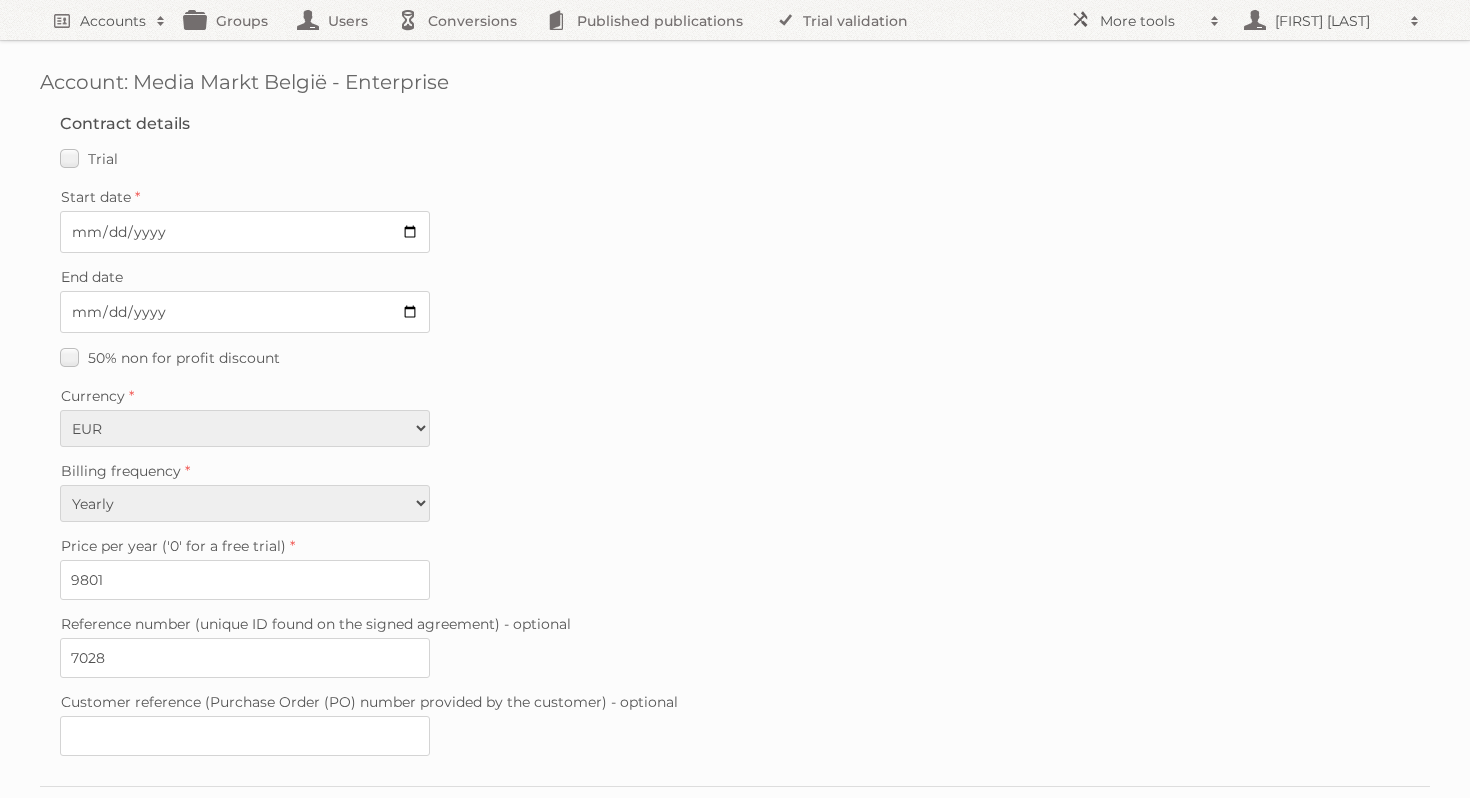 click on "Billing frequency
Monthly
Quarterly
Yearly
Every 2 years" at bounding box center [735, 489] 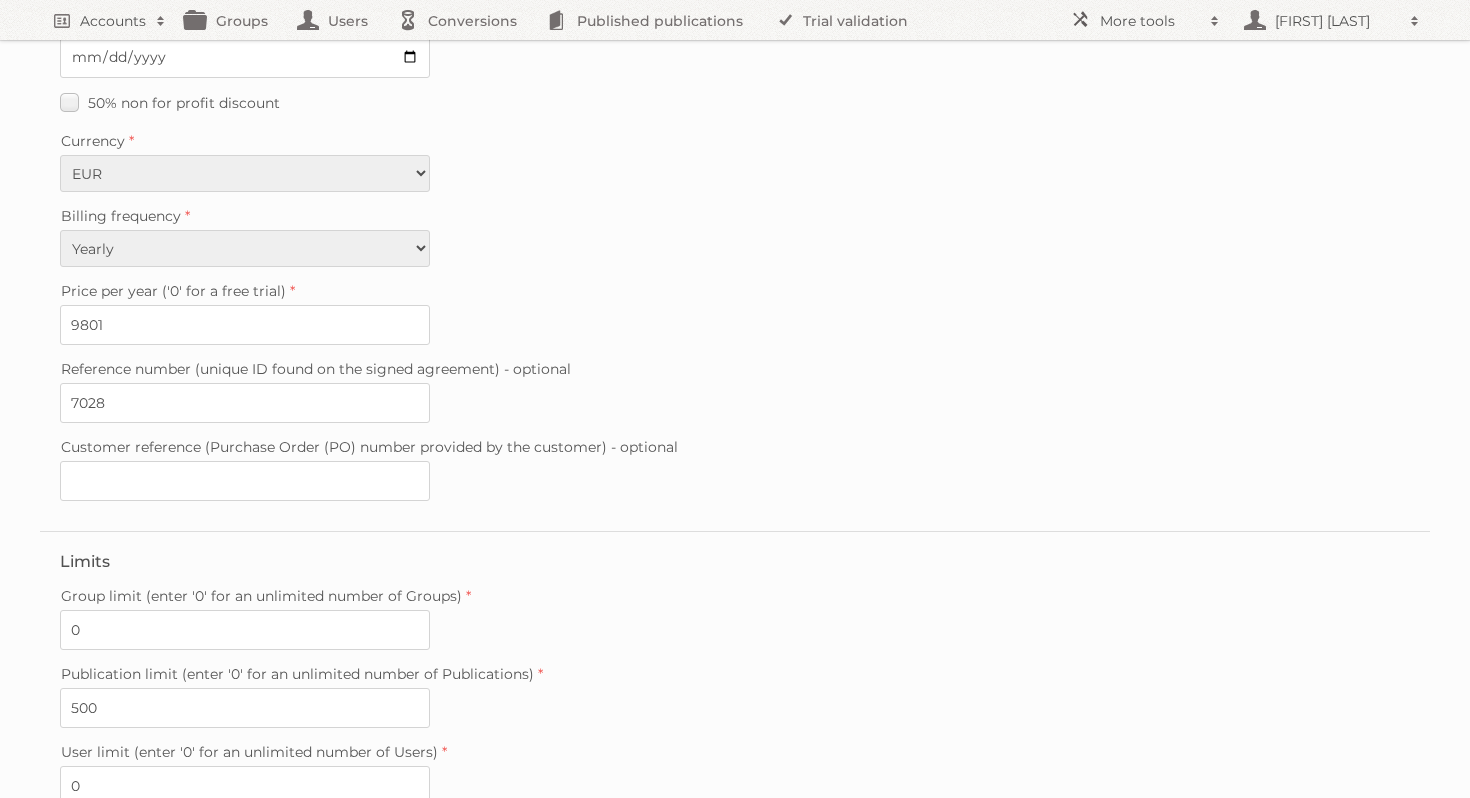 scroll, scrollTop: 476, scrollLeft: 0, axis: vertical 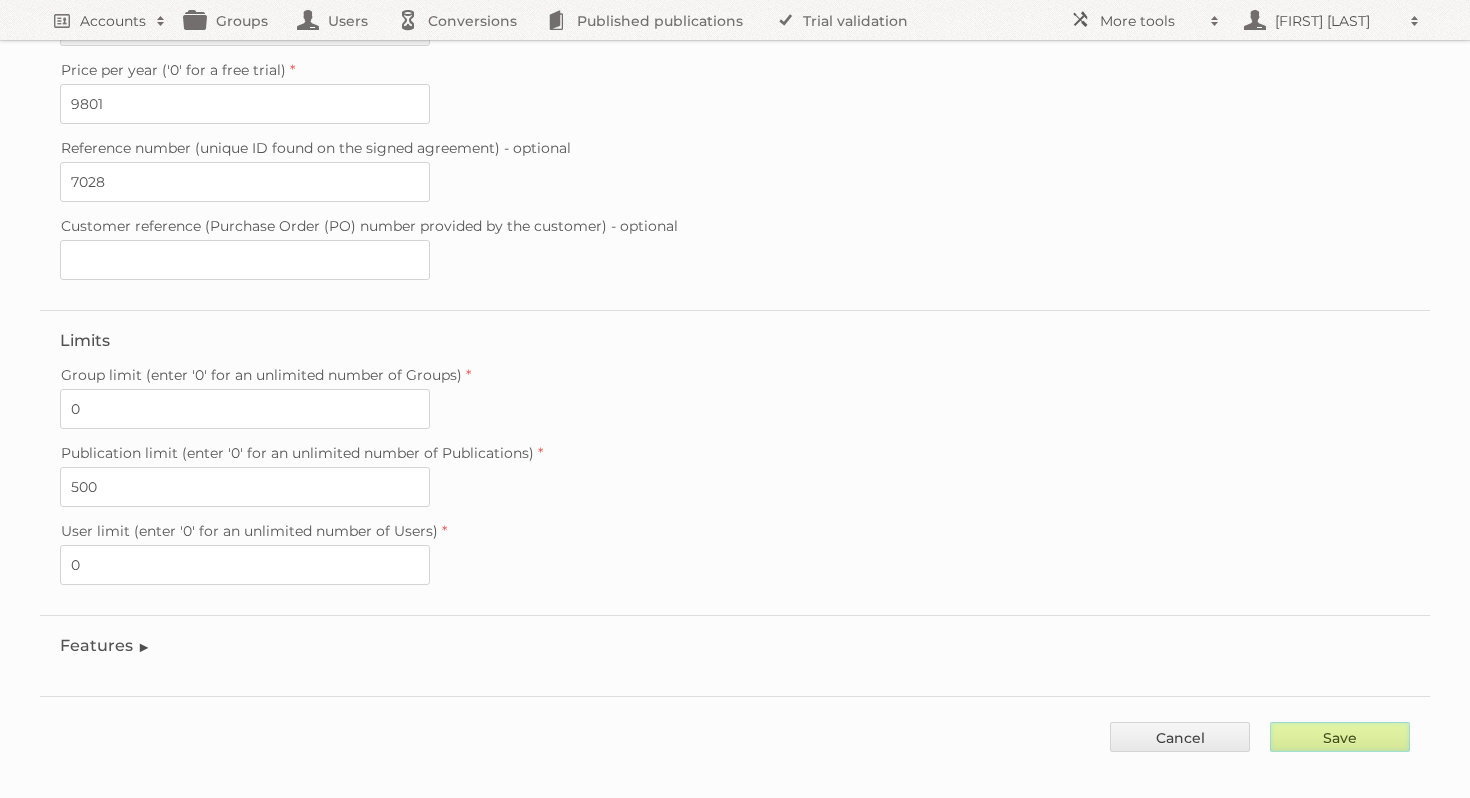 click on "Save" at bounding box center [1340, 737] 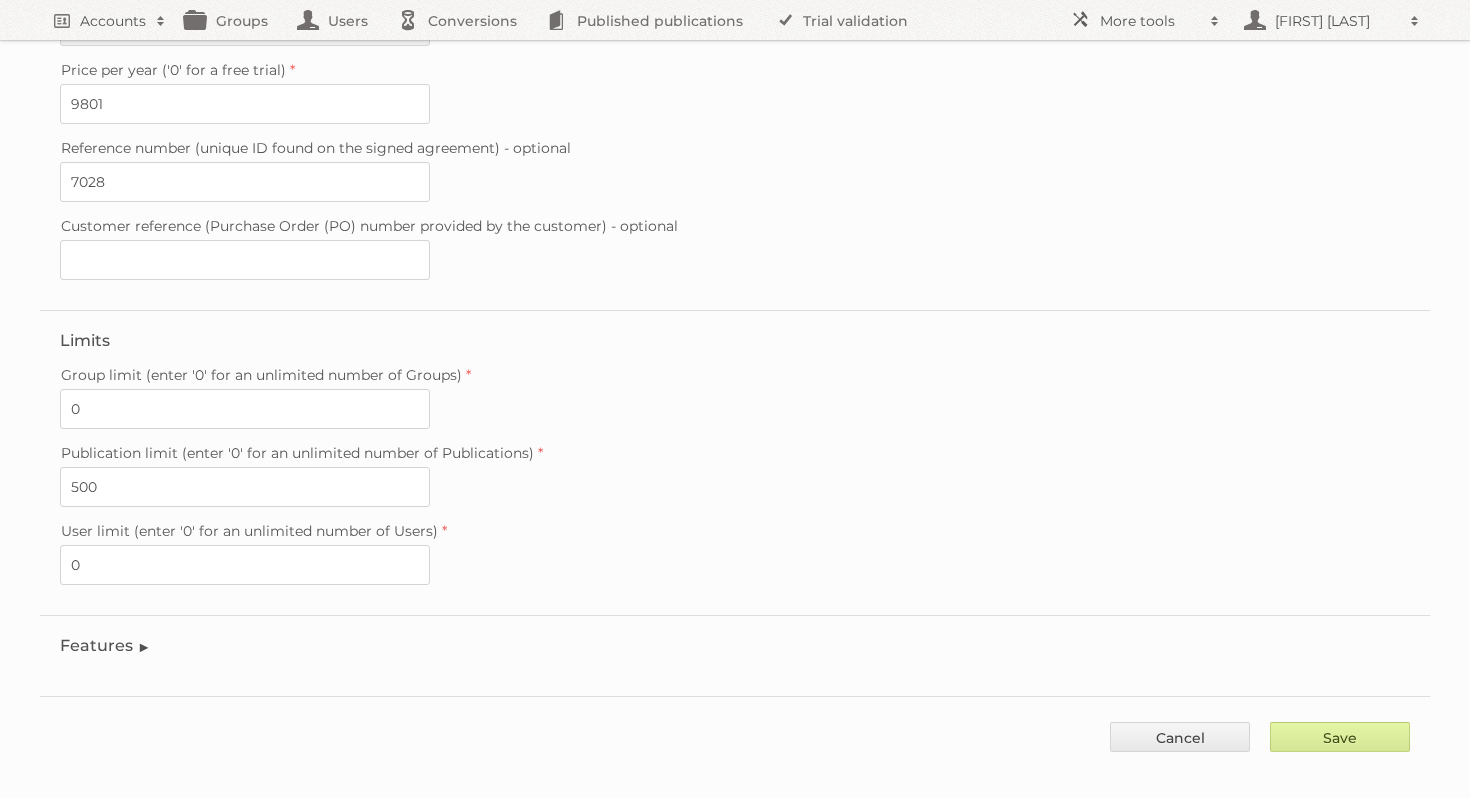 type on "..." 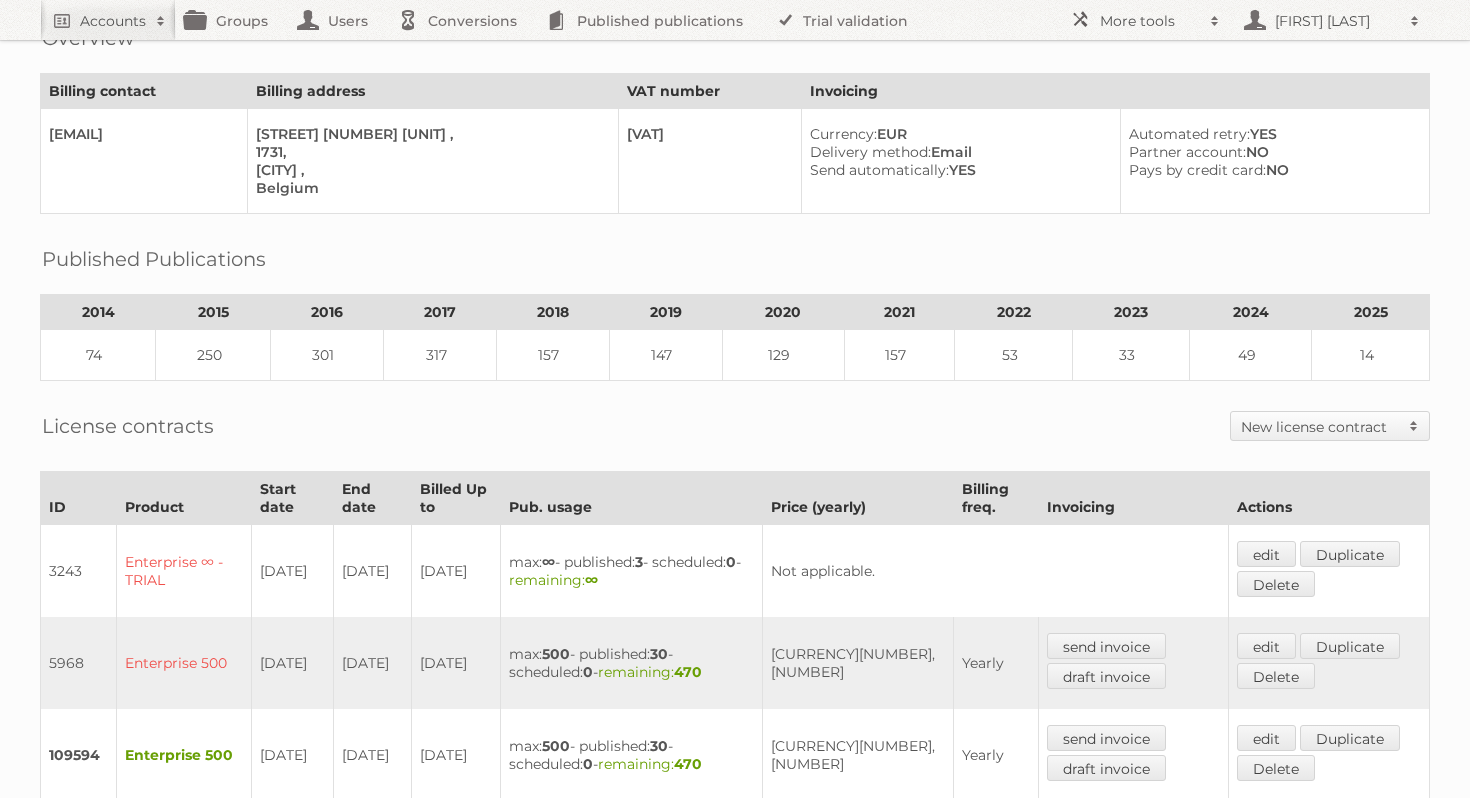 scroll, scrollTop: 0, scrollLeft: 0, axis: both 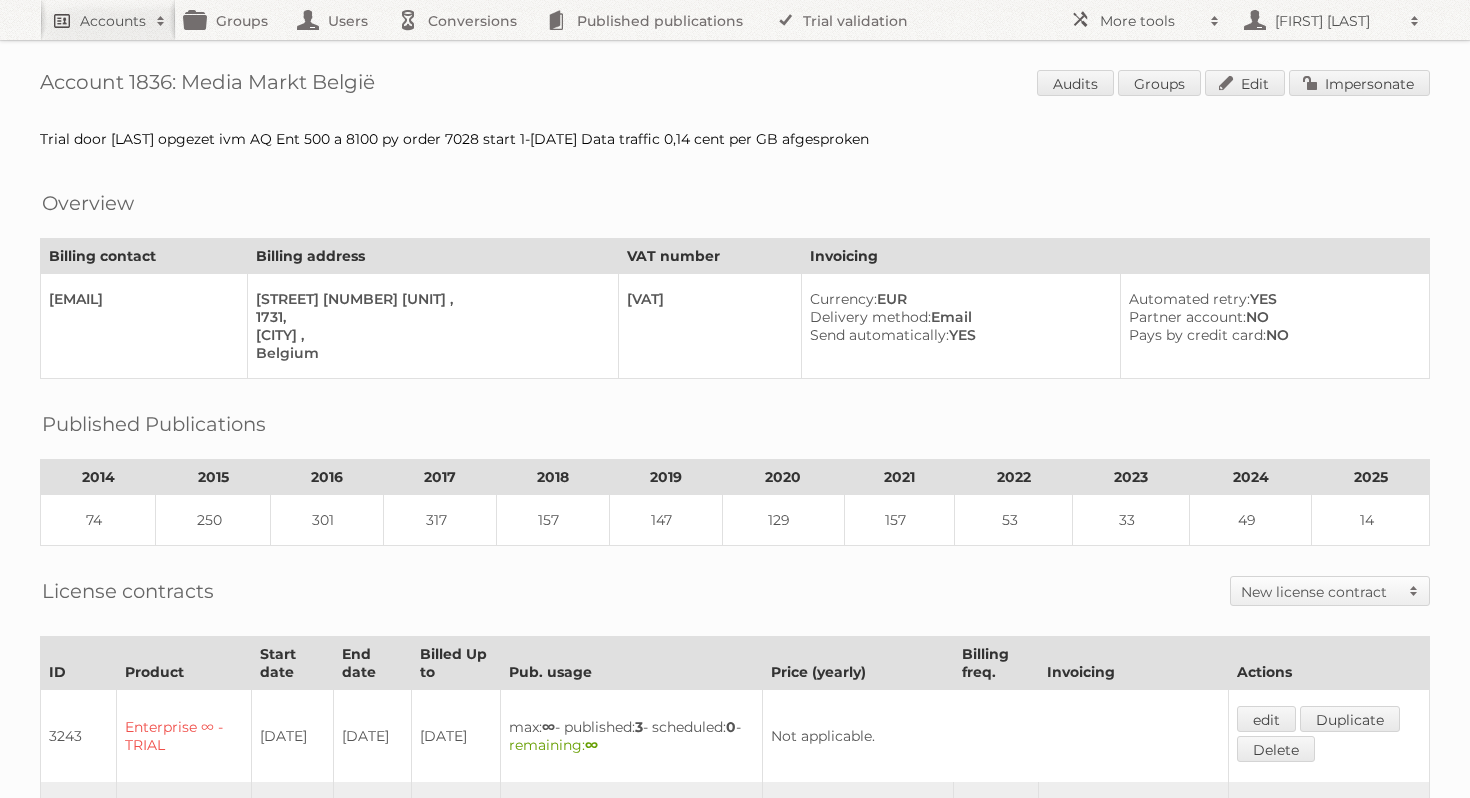 click on "Accounts" at bounding box center (113, 21) 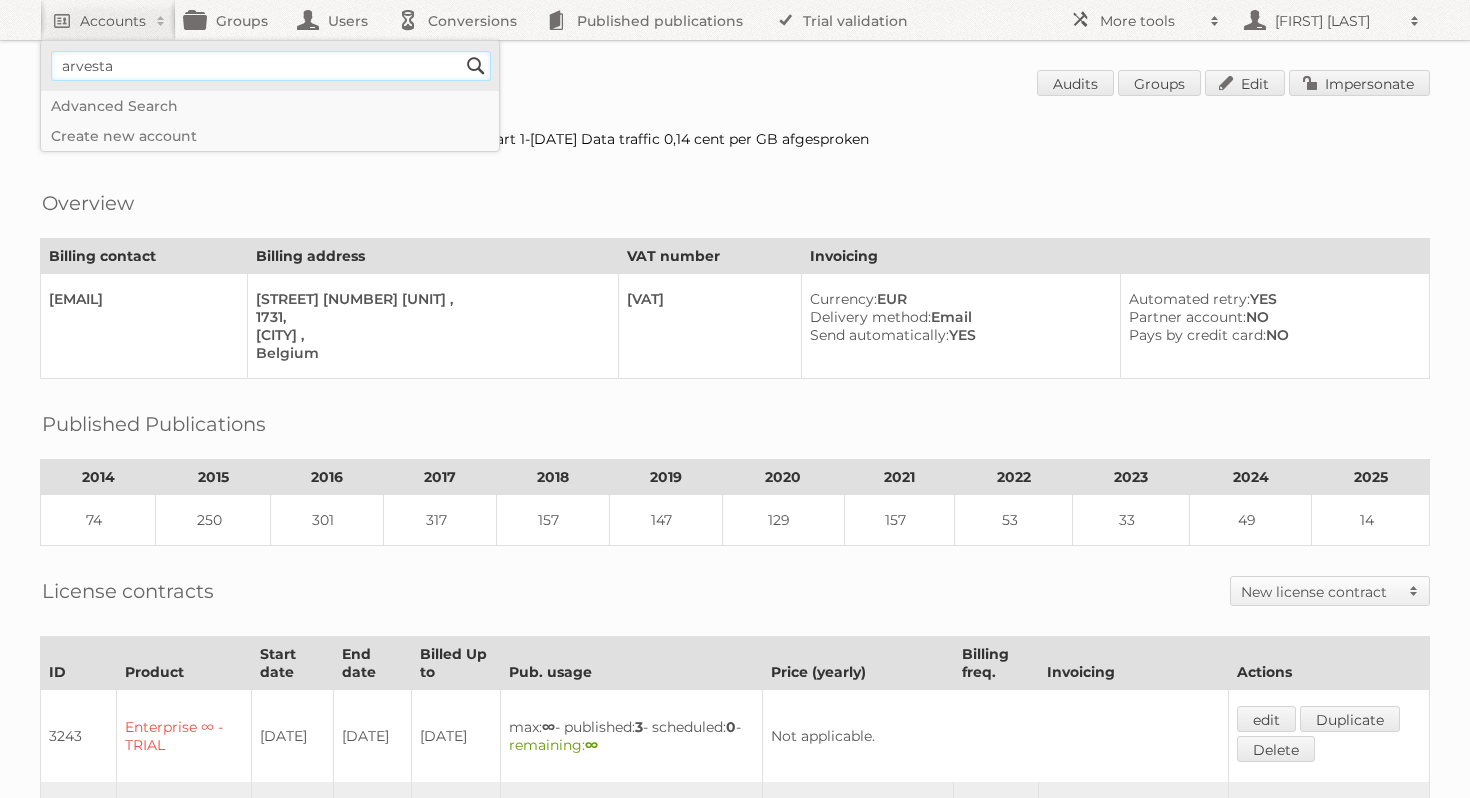 type on "arvesta" 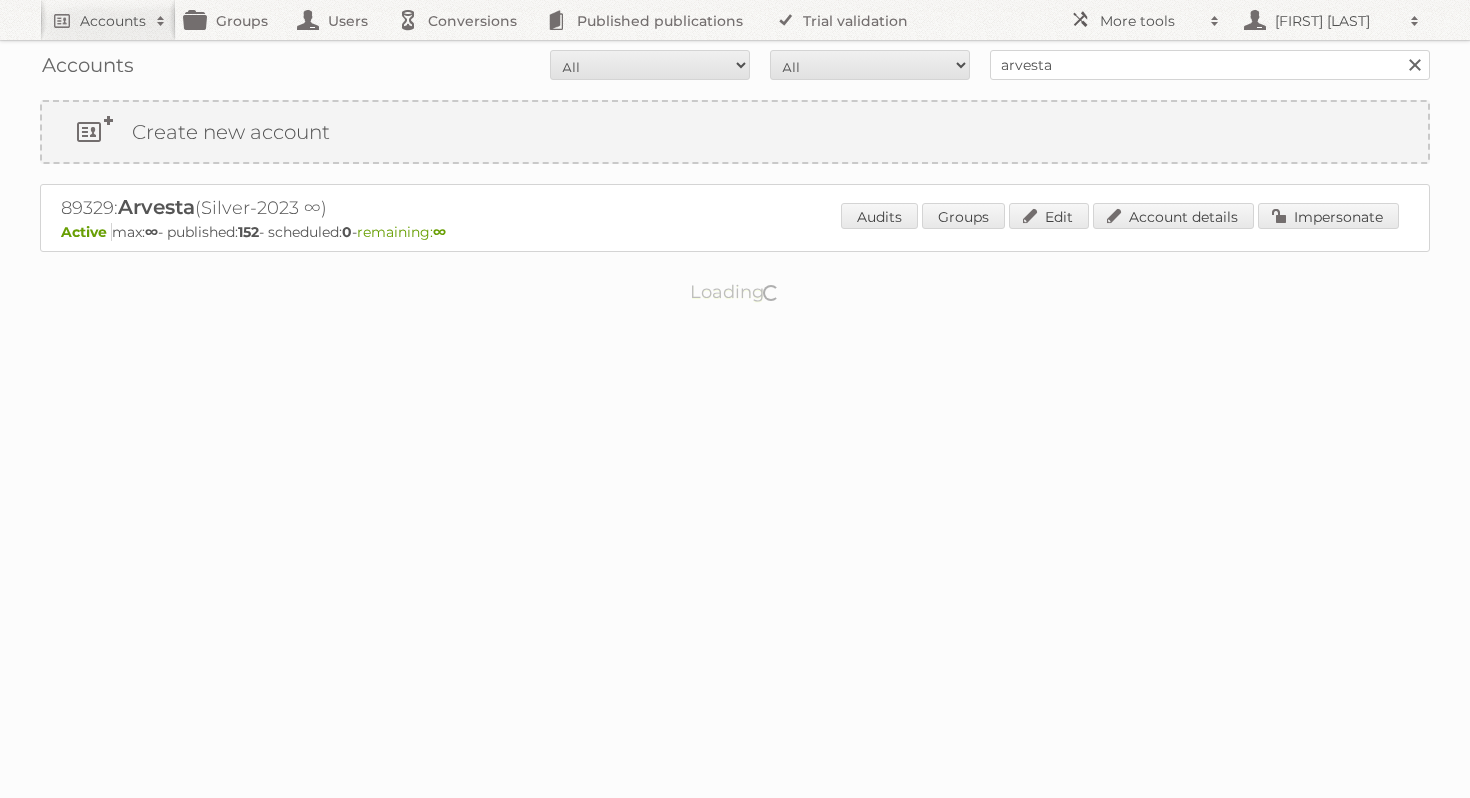 scroll, scrollTop: 0, scrollLeft: 0, axis: both 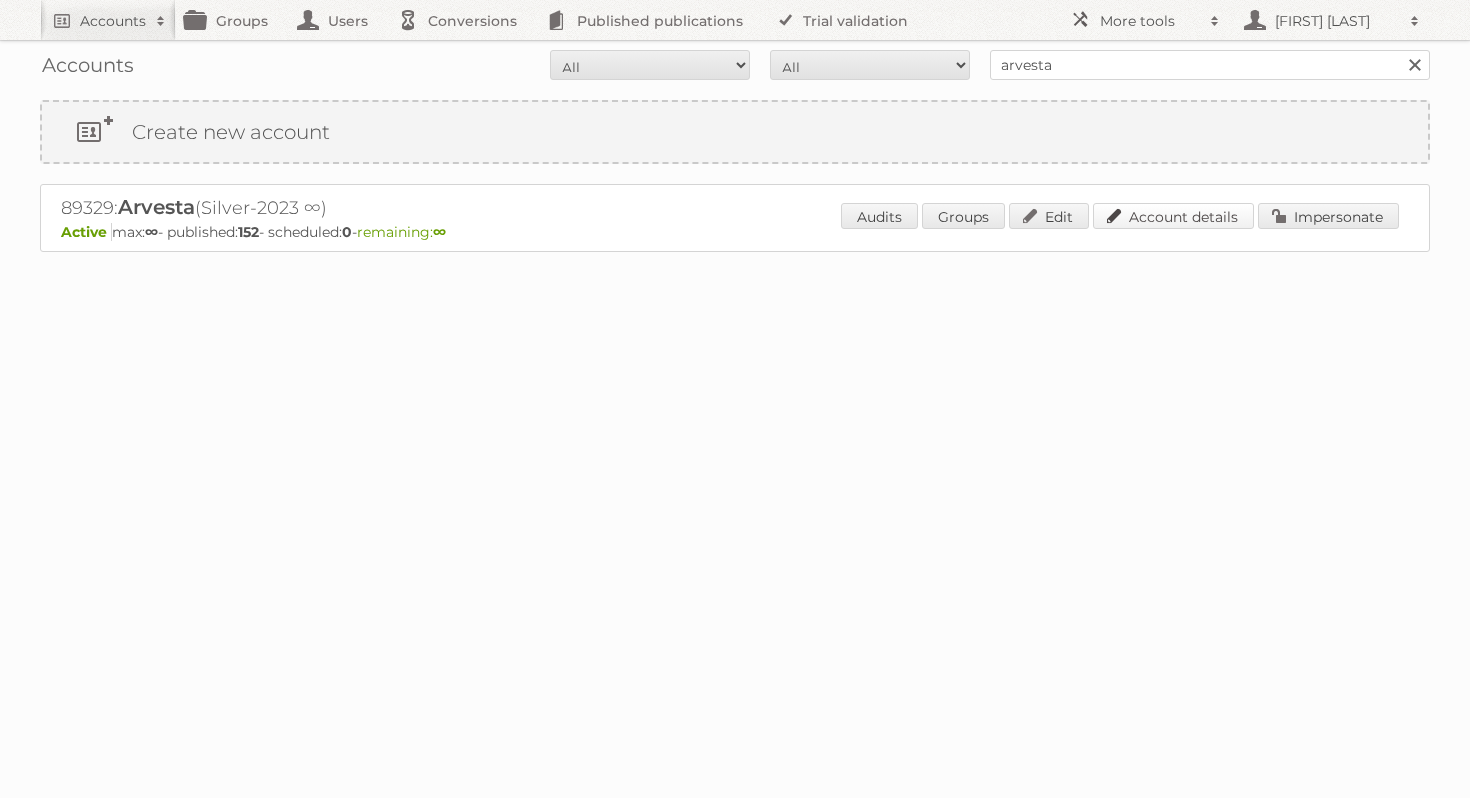 click on "Account details" at bounding box center (1173, 216) 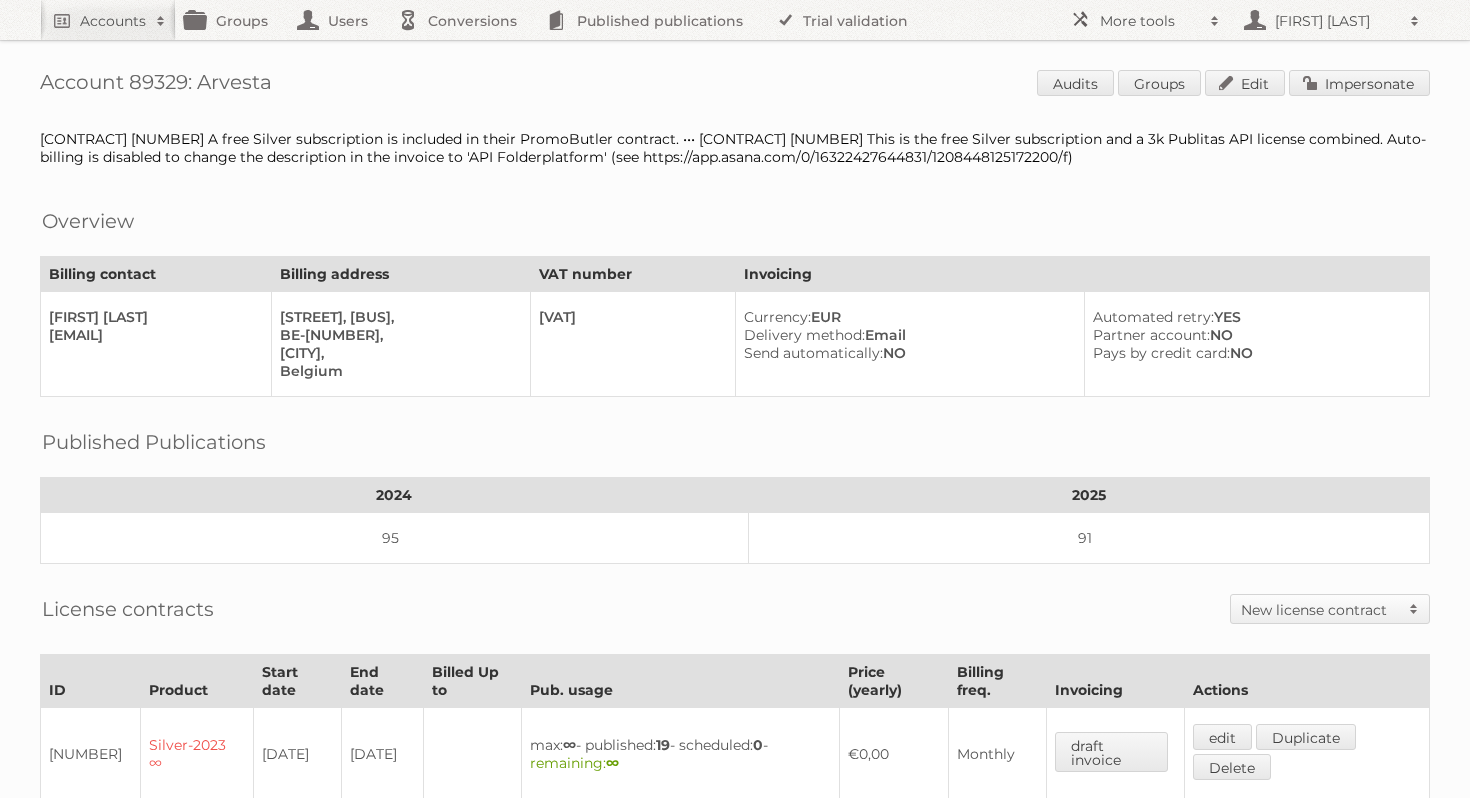 scroll, scrollTop: 0, scrollLeft: 0, axis: both 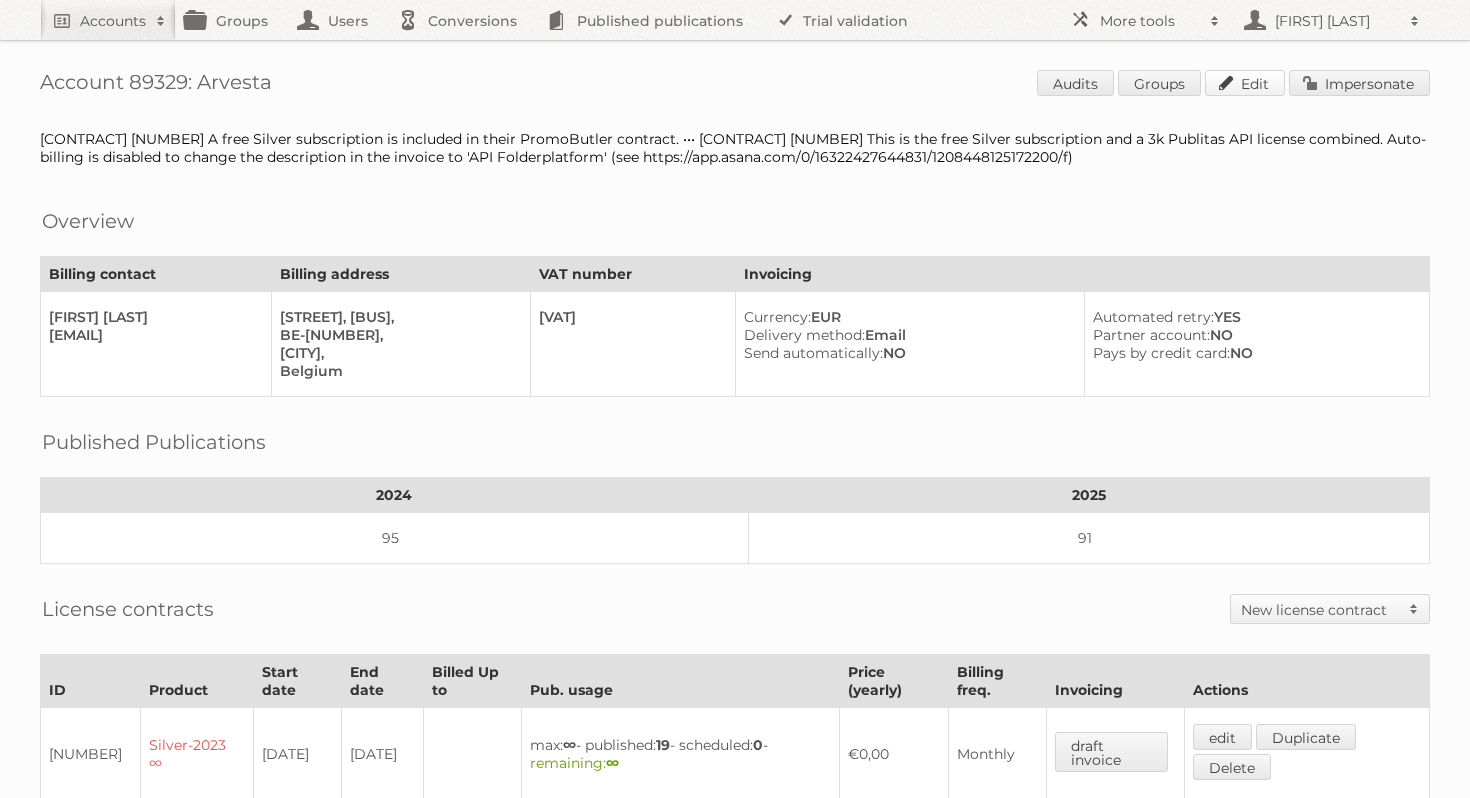 click on "Edit" at bounding box center [1245, 83] 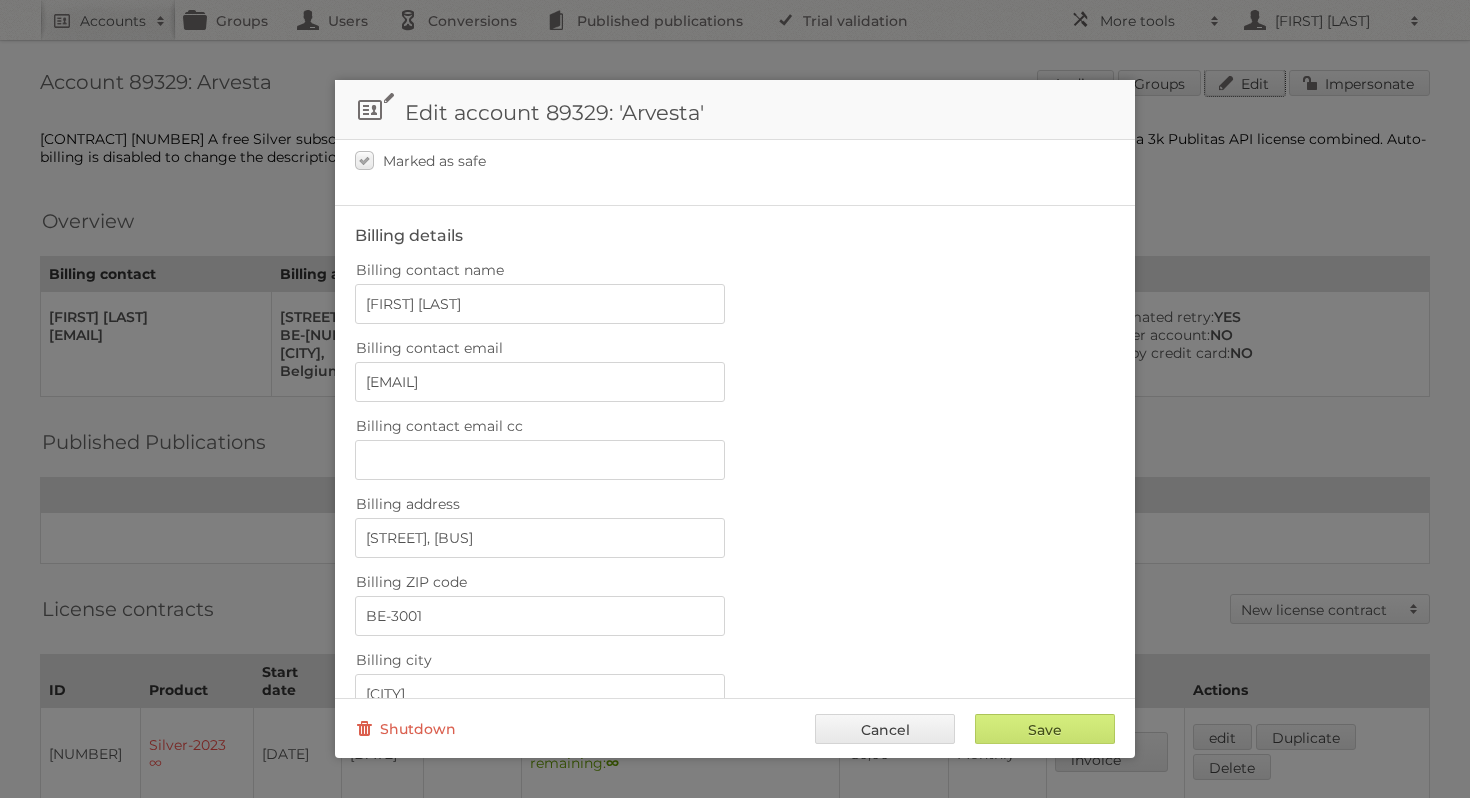 scroll, scrollTop: 332, scrollLeft: 0, axis: vertical 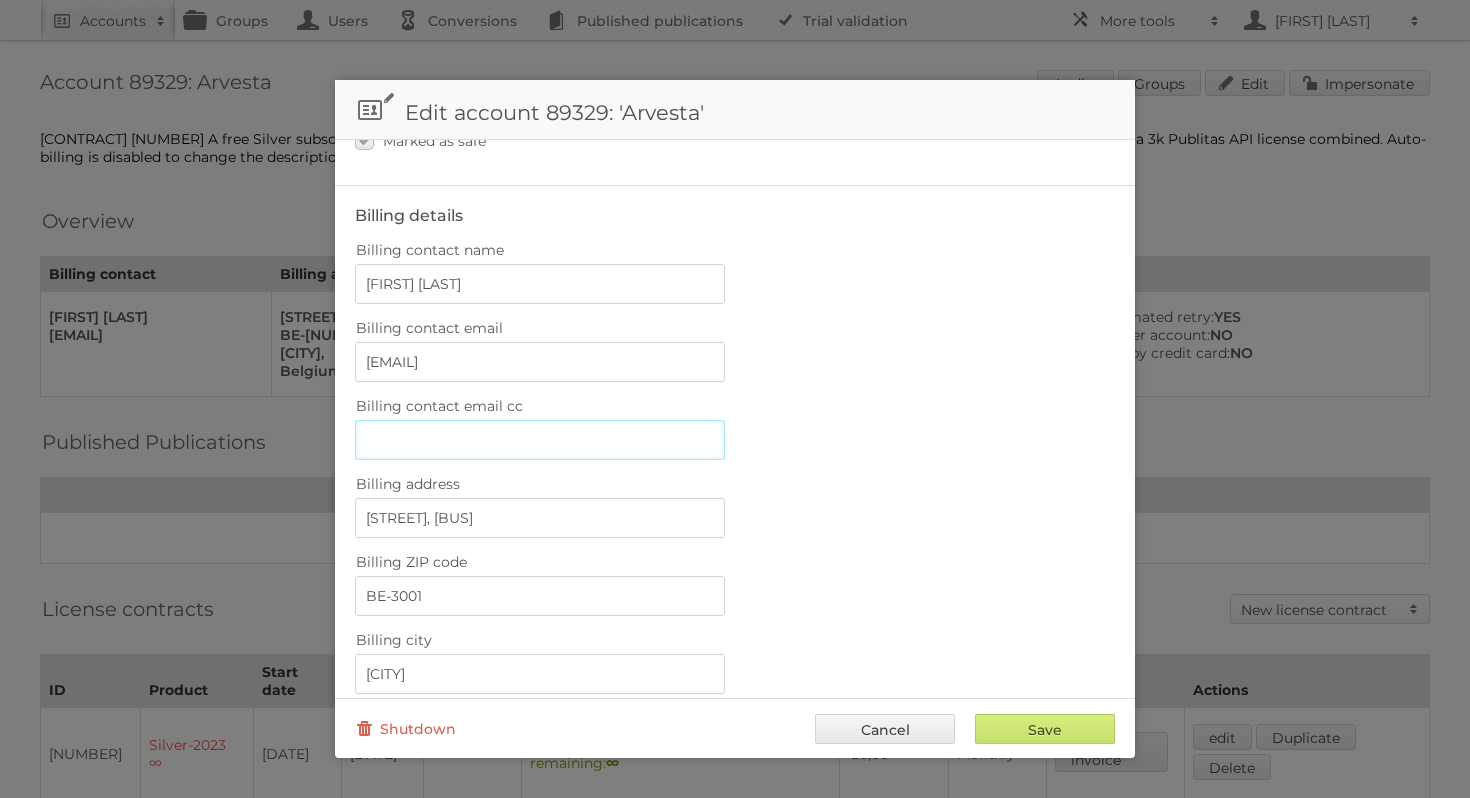 click on "Billing contact email cc" at bounding box center [540, 440] 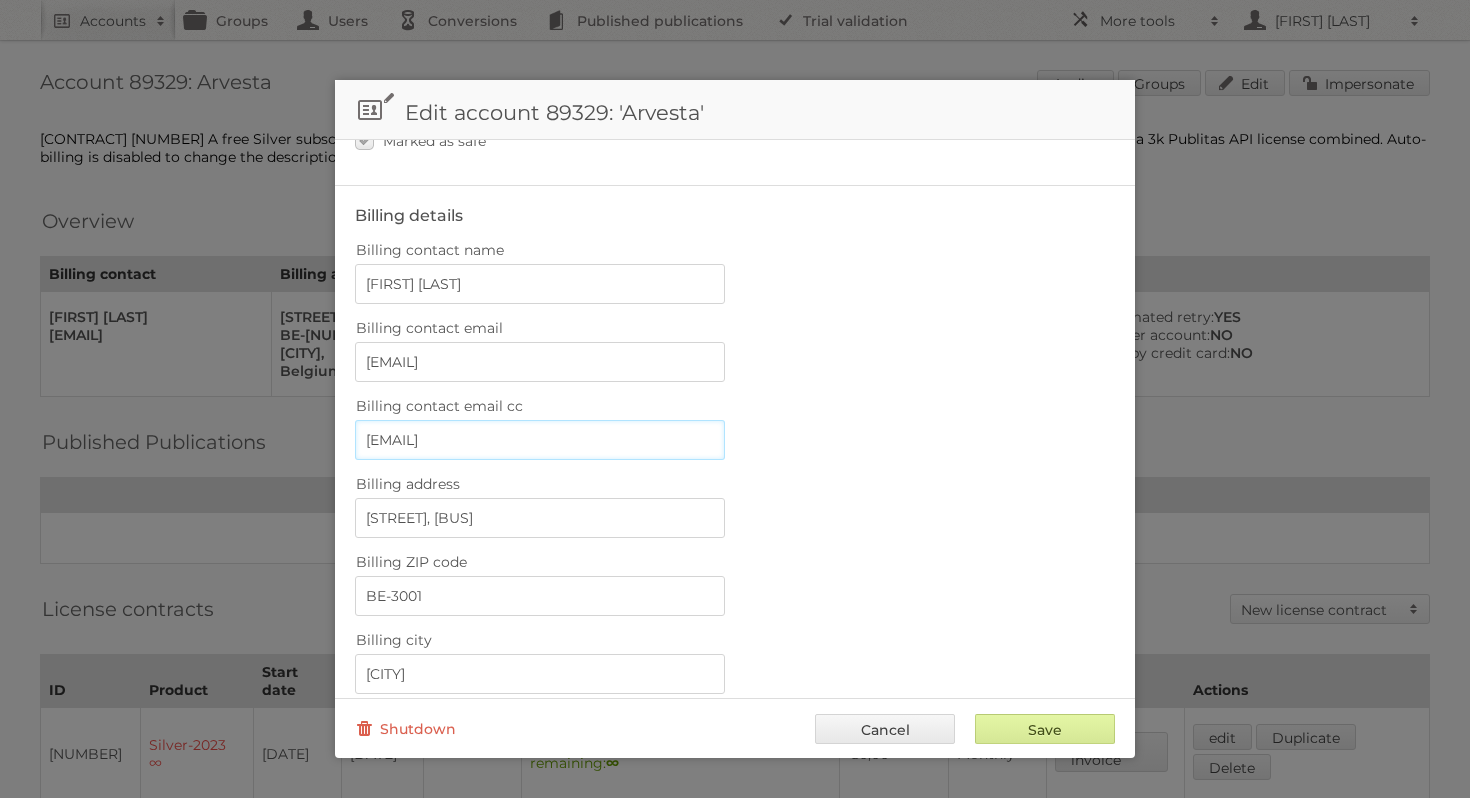 type on "[EMAIL]" 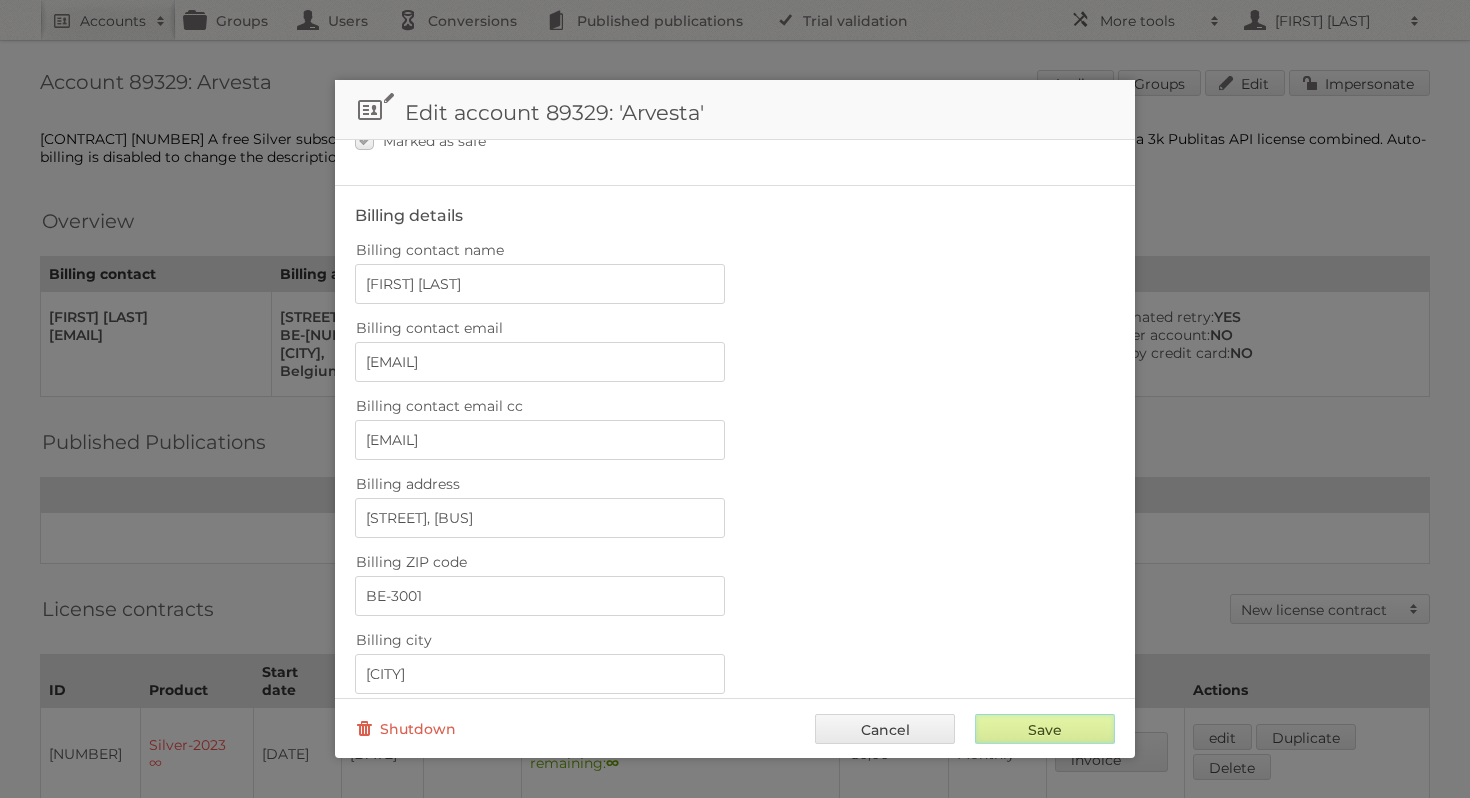 click on "Save" at bounding box center (1045, 729) 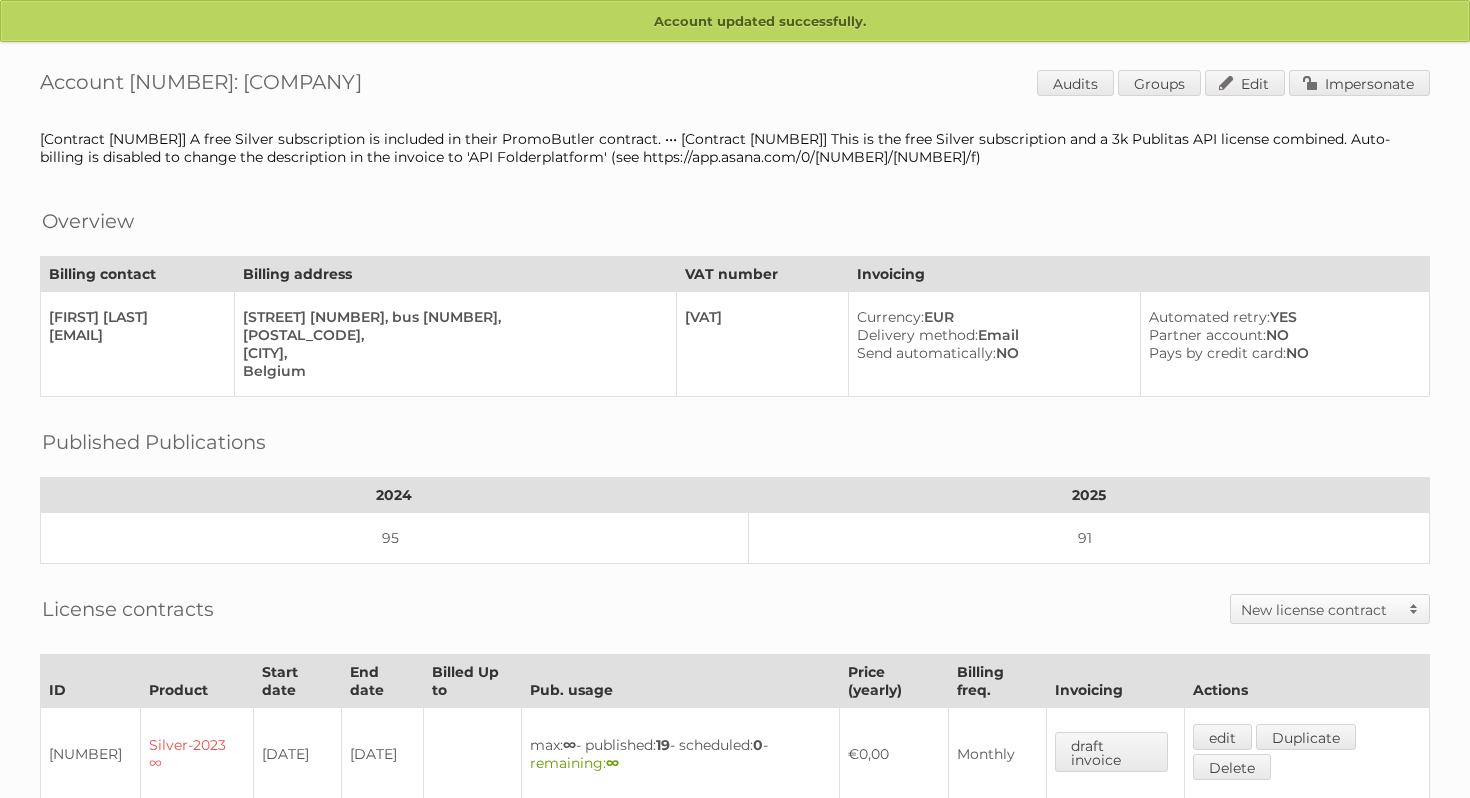 scroll, scrollTop: 0, scrollLeft: 0, axis: both 